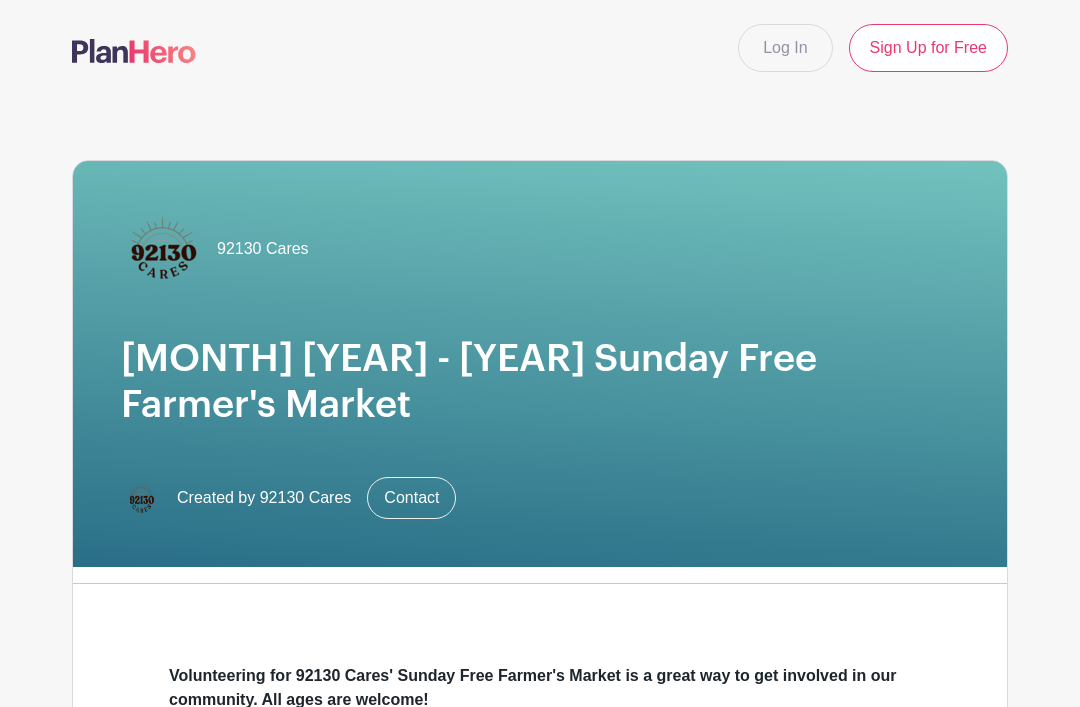 scroll, scrollTop: 331, scrollLeft: 0, axis: vertical 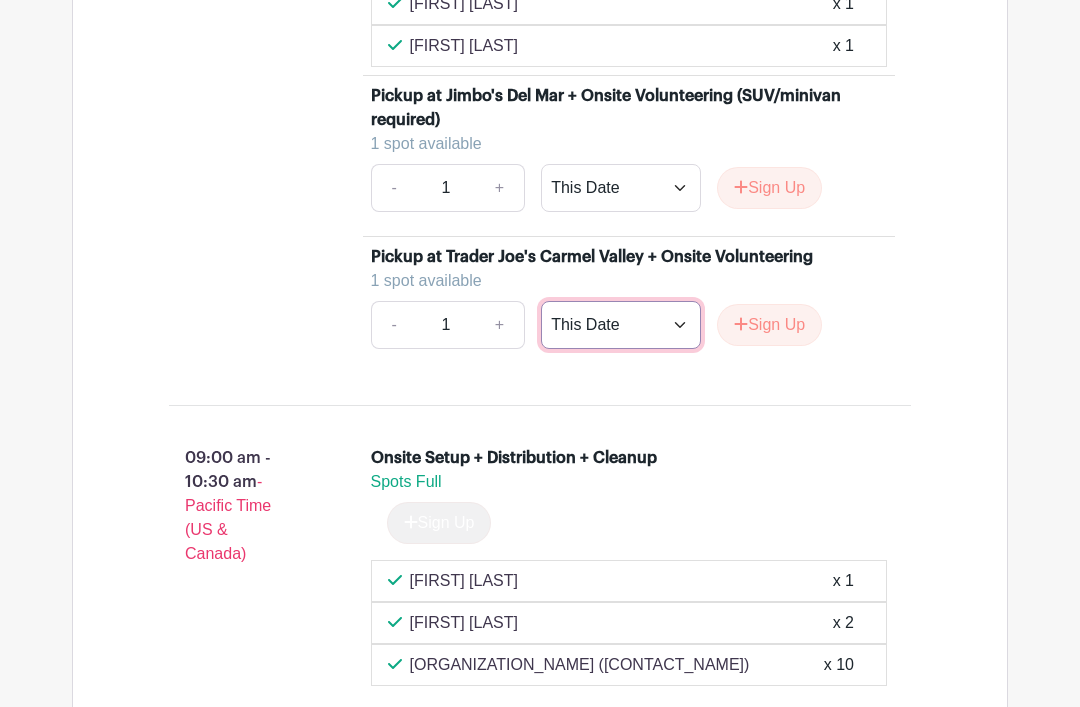 click on "This Date
Select Dates" at bounding box center (621, 325) 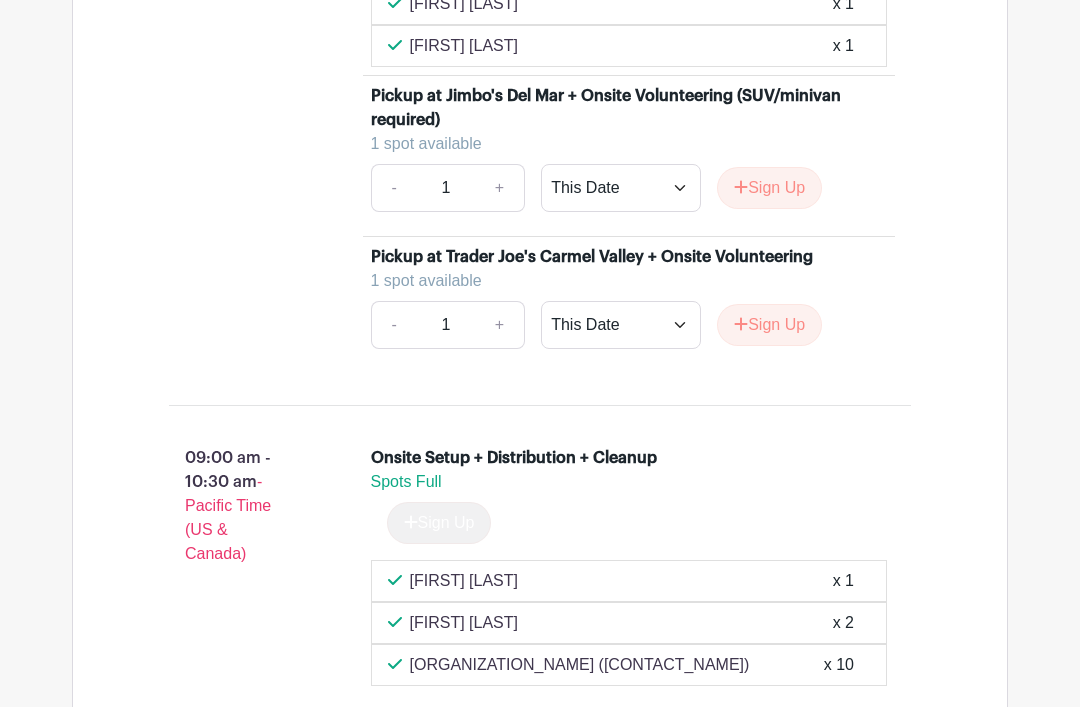 click on "Sign Up" at bounding box center [769, 325] 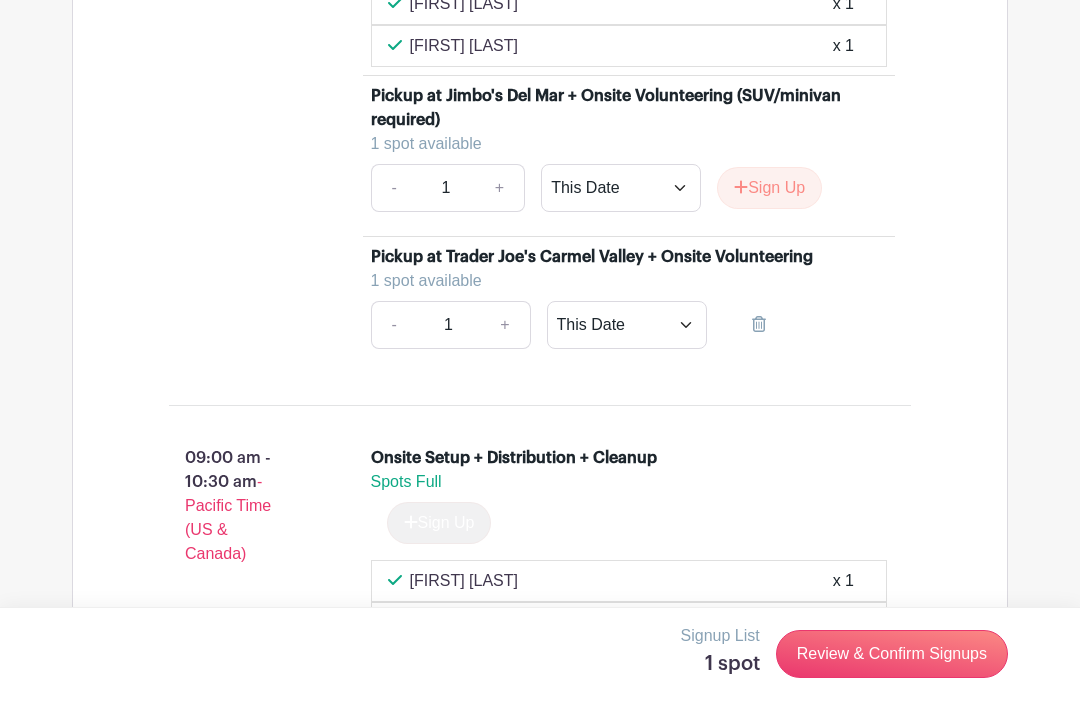 click on "Review & Confirm Signups" at bounding box center (892, 654) 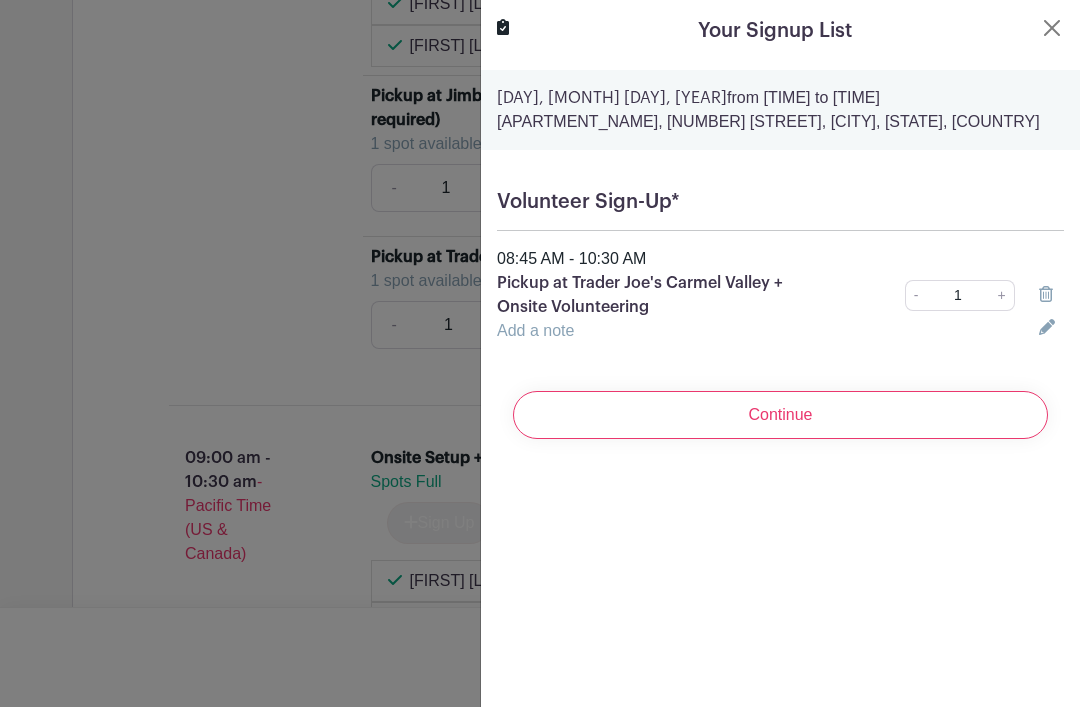 click on "Continue" at bounding box center [780, 415] 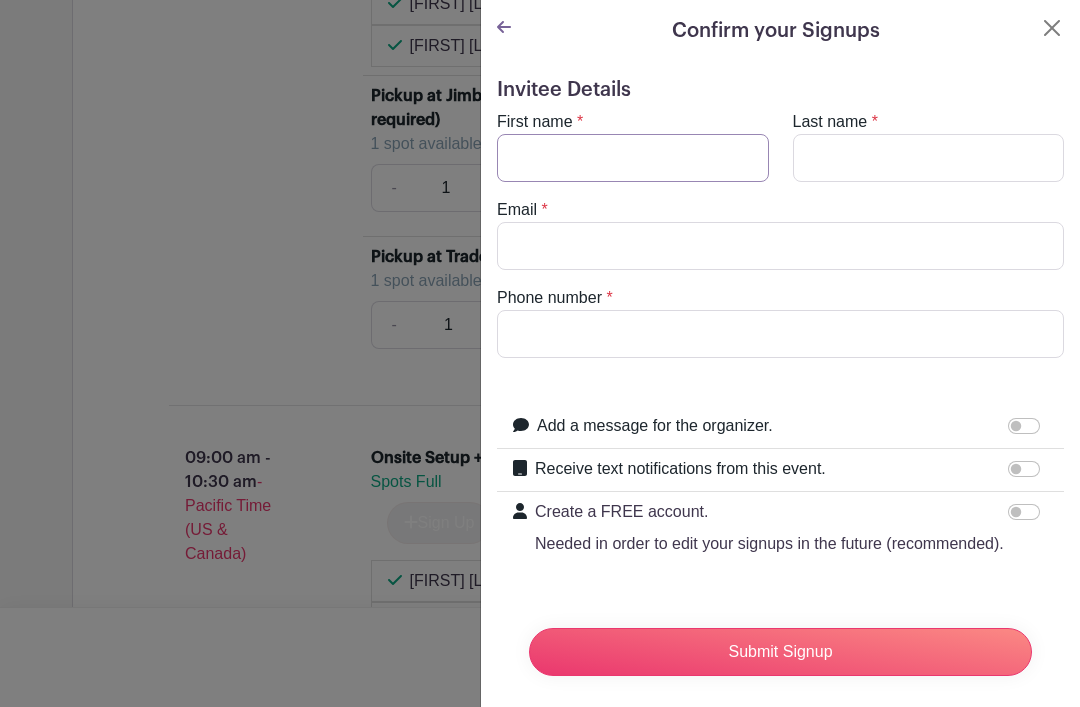 click on "First name" at bounding box center [633, 158] 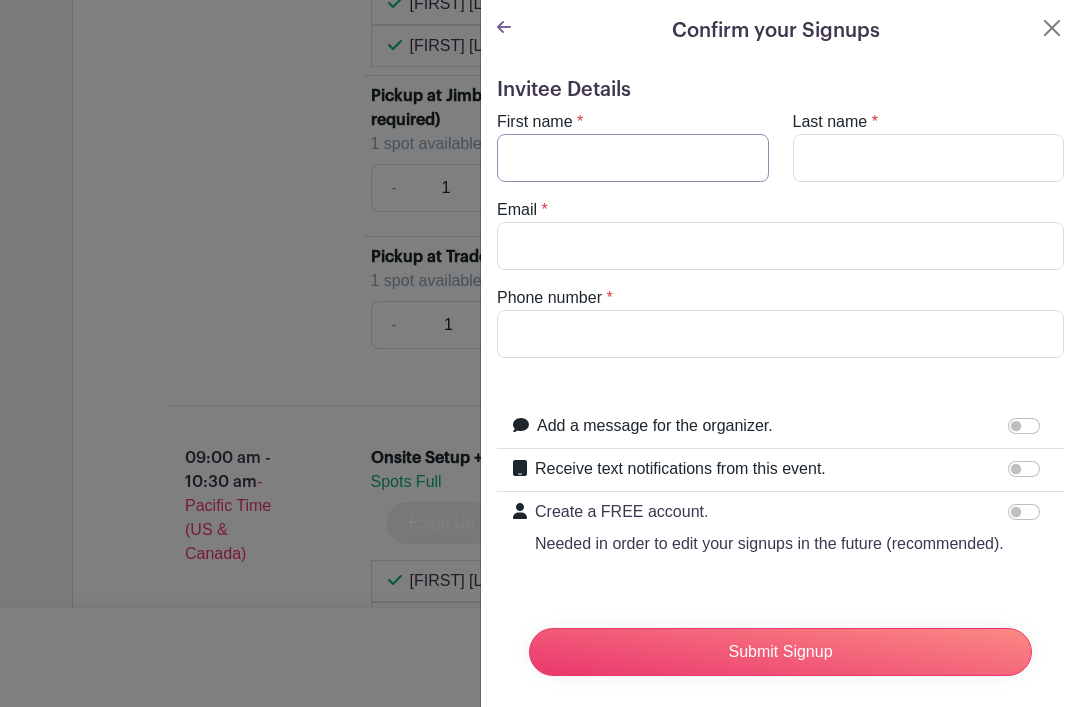 click on "First name" at bounding box center (633, 158) 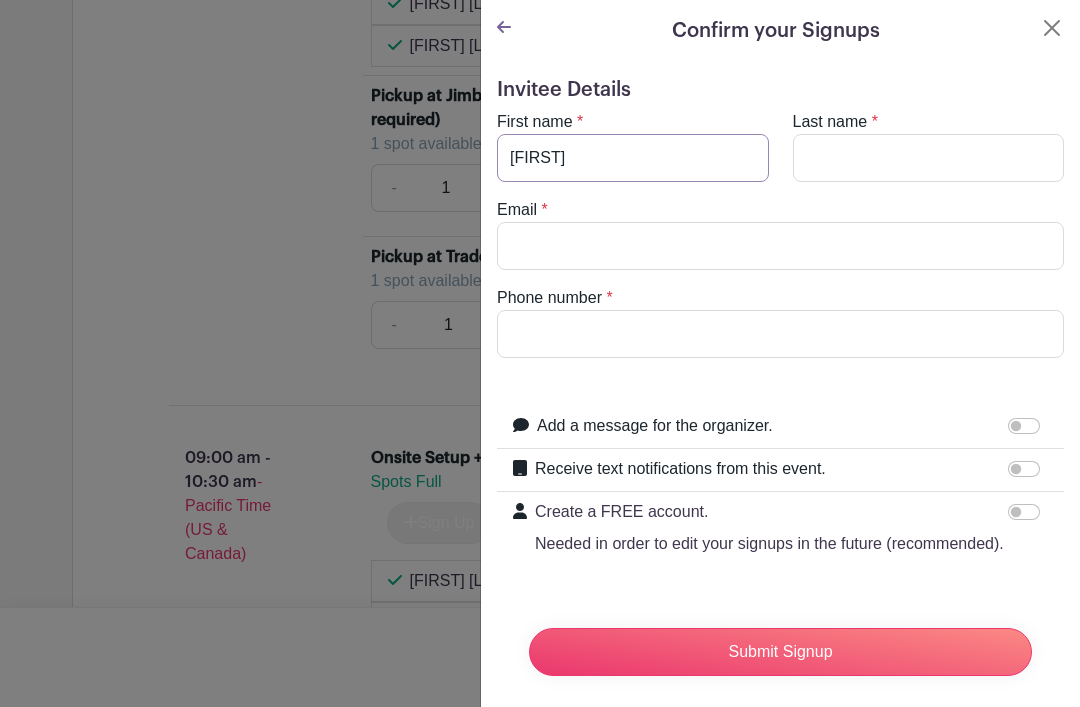 type on "[FIRST]" 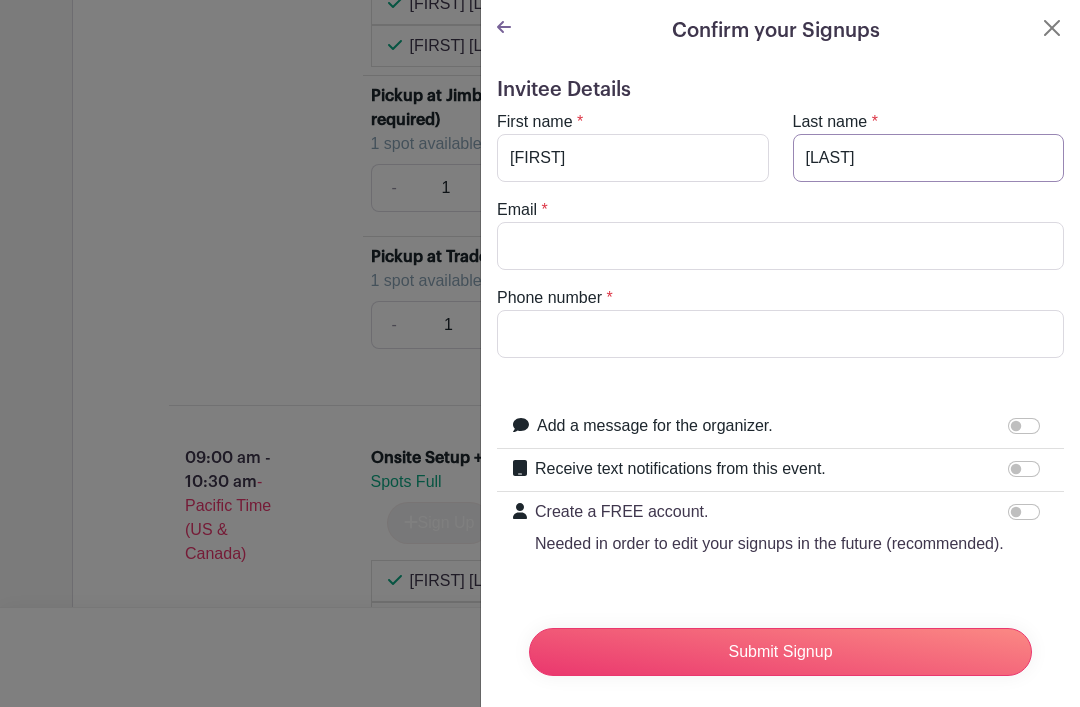 type on "[LAST]" 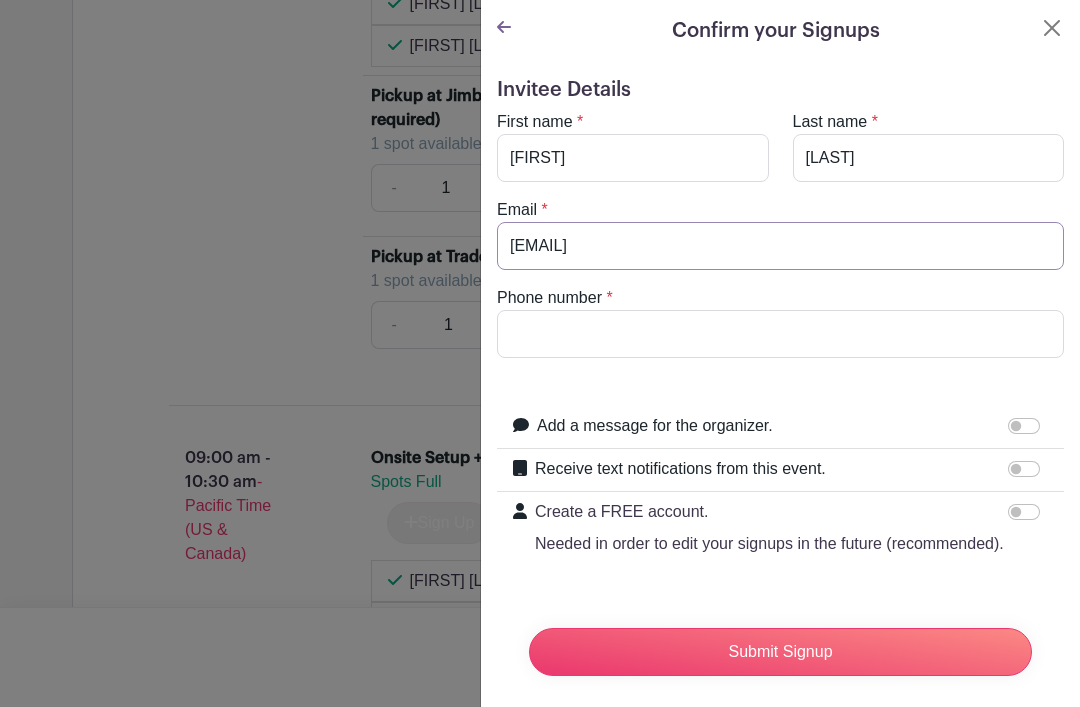 click on "kit_kawa@yahoo.cl" at bounding box center [780, 246] 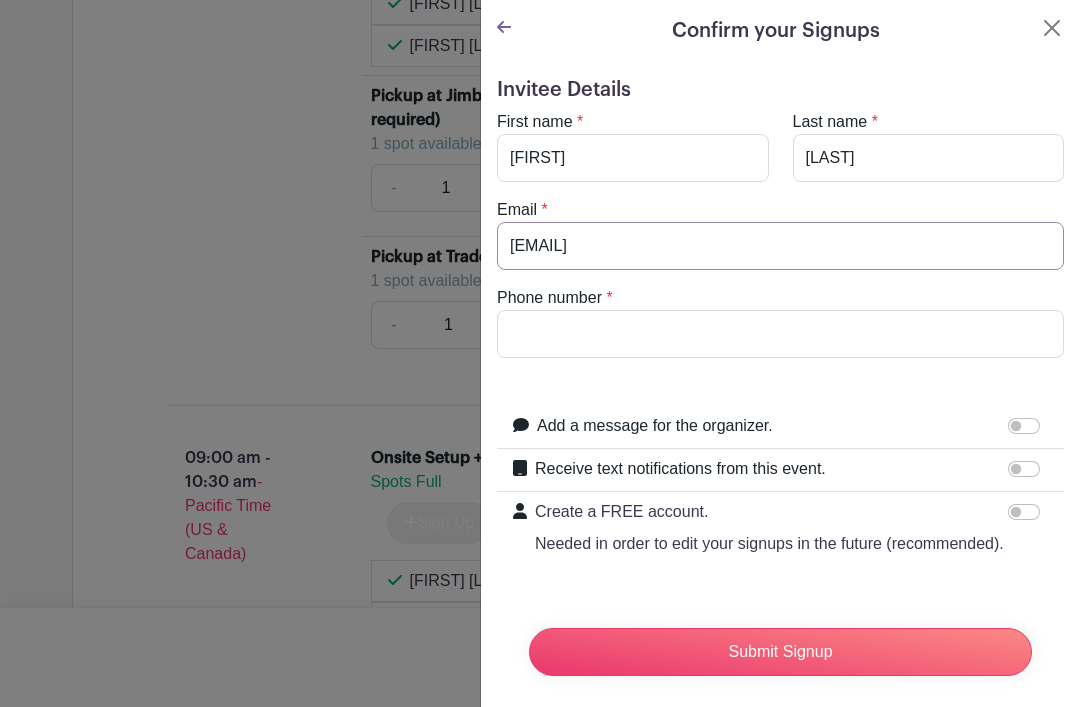 type on "[EMAIL]" 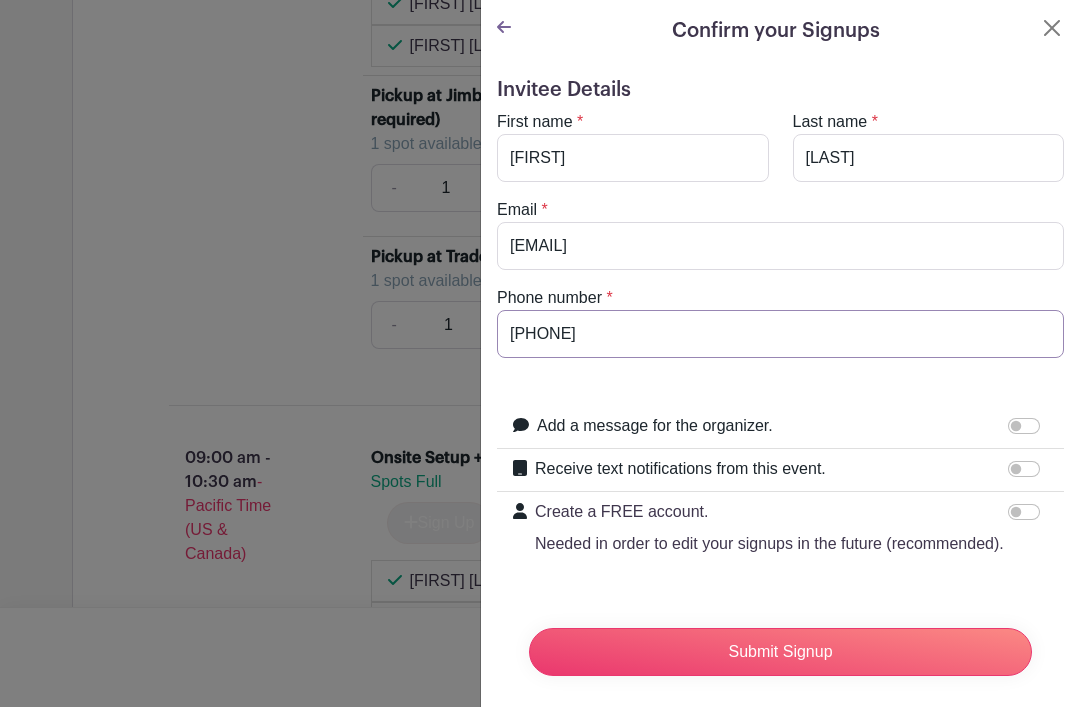 type on "[PHONE_NUMBER]" 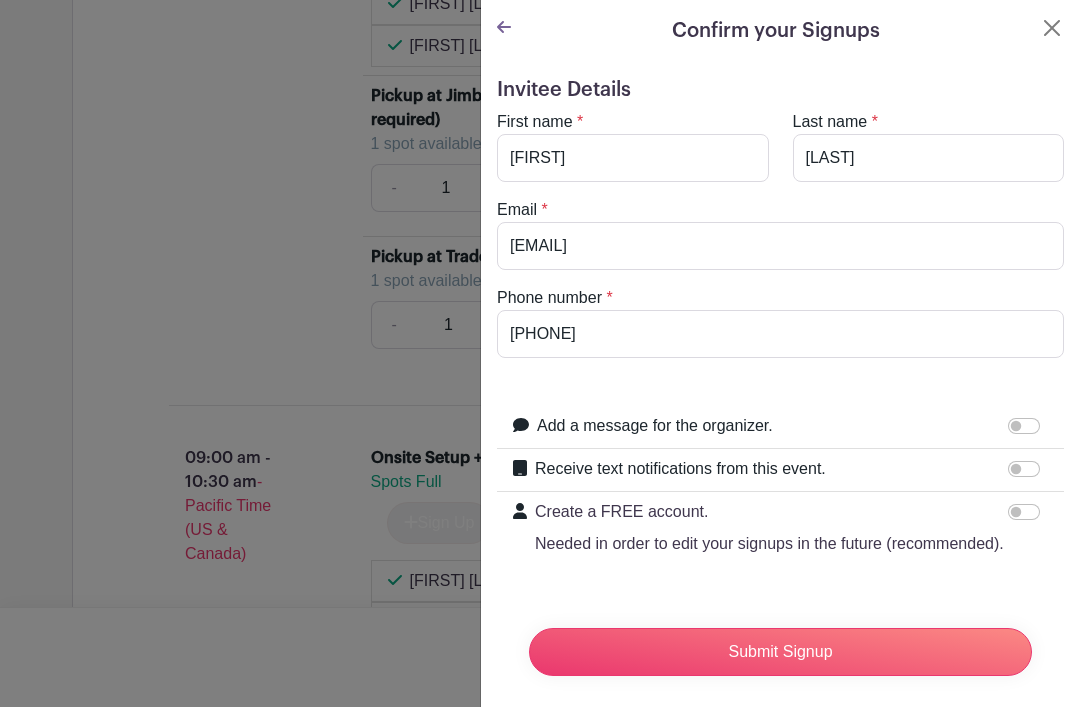 click on "Receive text notifications from this event." at bounding box center [1024, 469] 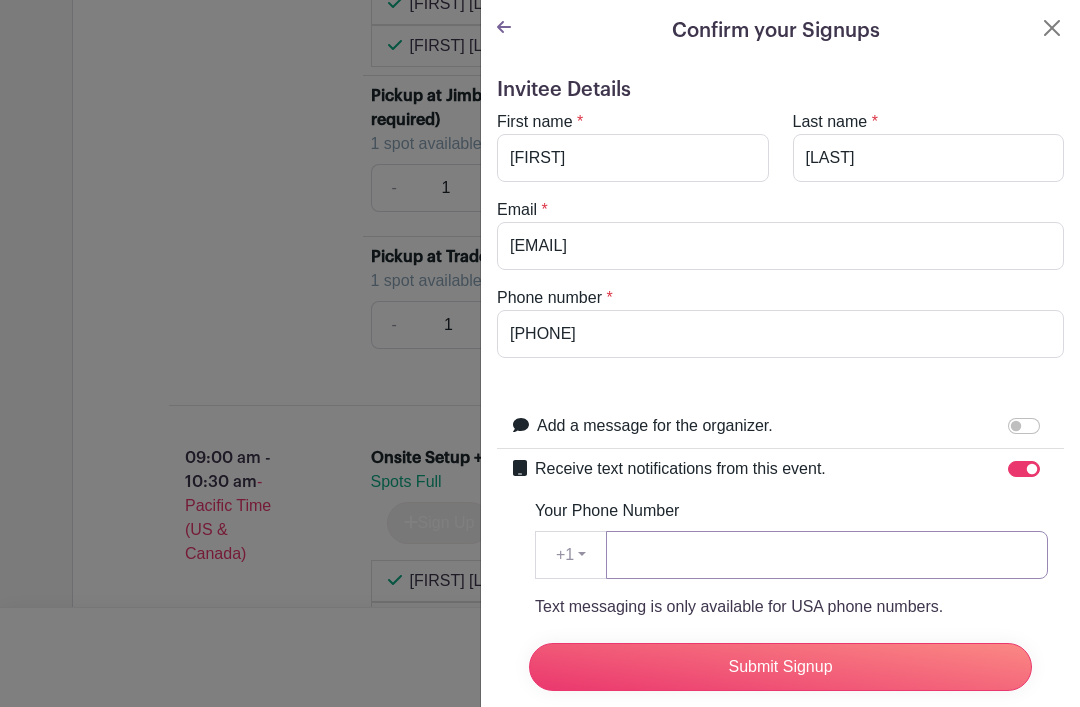 click on "Your Phone Number" at bounding box center [827, 555] 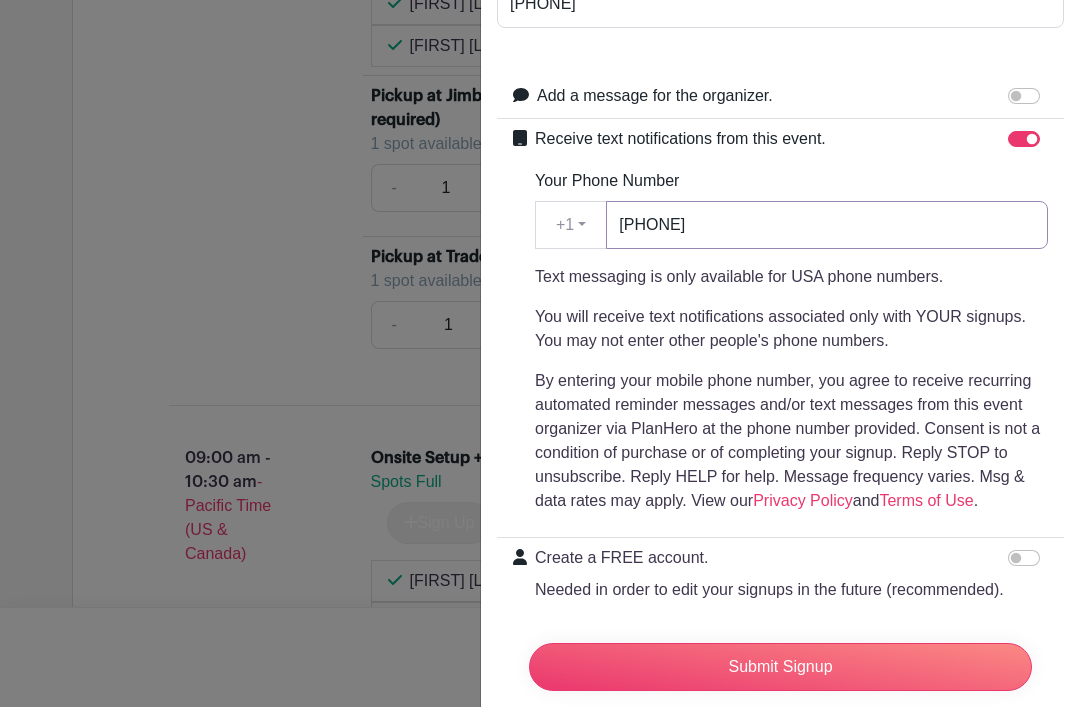 scroll, scrollTop: 329, scrollLeft: 0, axis: vertical 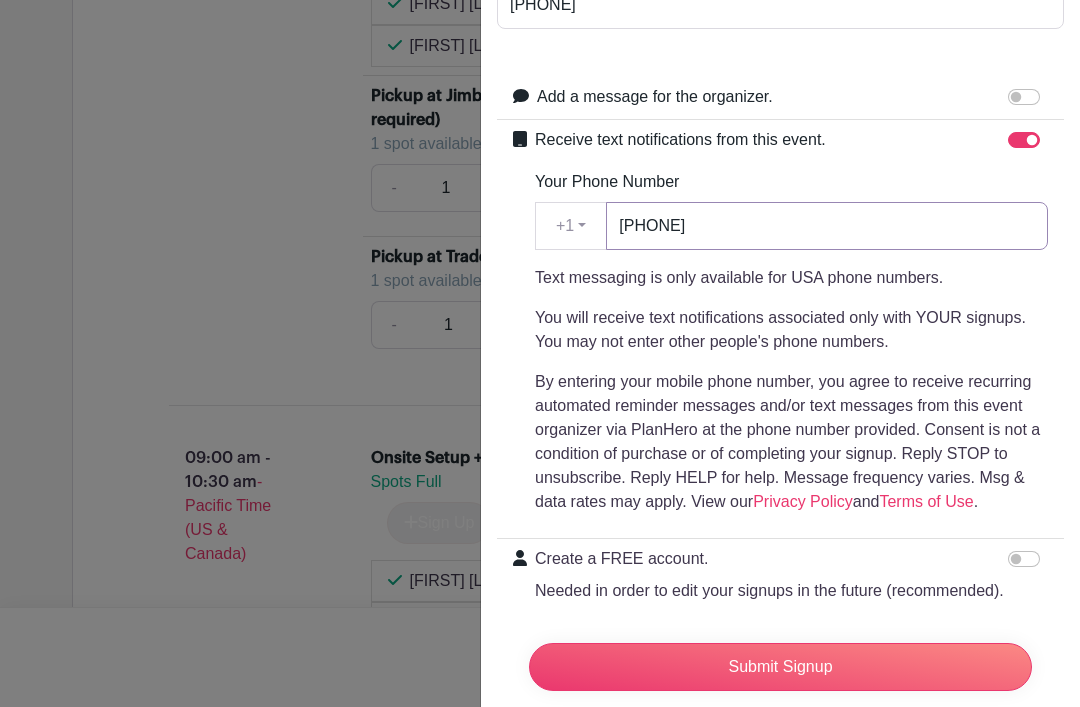 type on "[PHONE_NUMBER]" 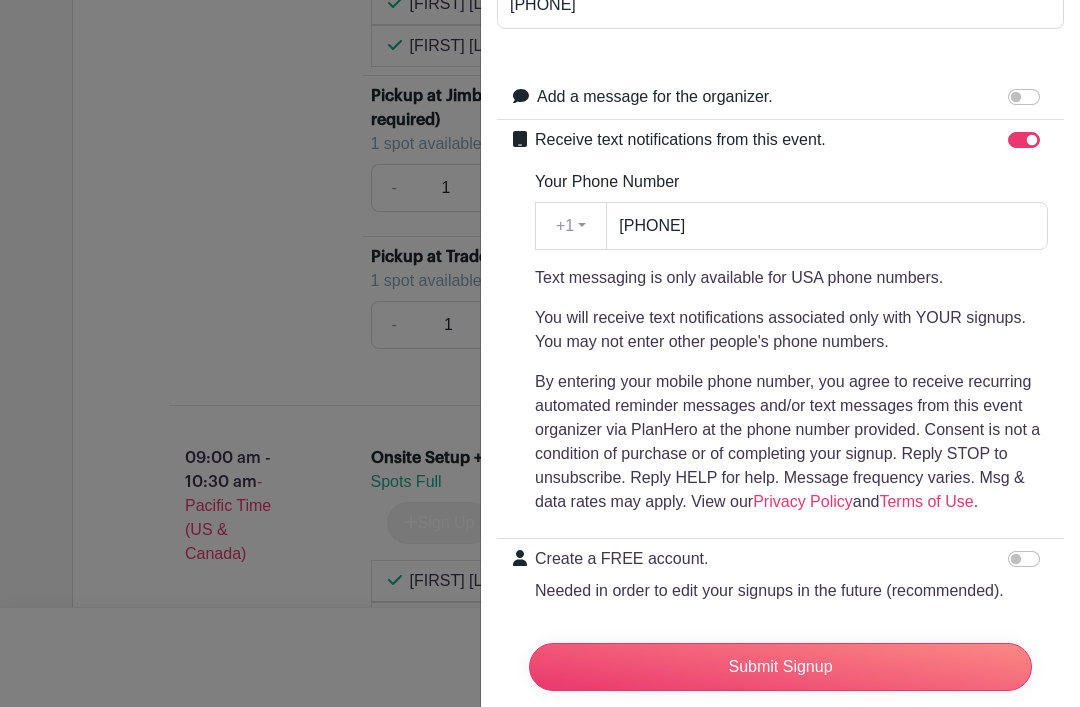 click on "Submit Signup" at bounding box center (780, 667) 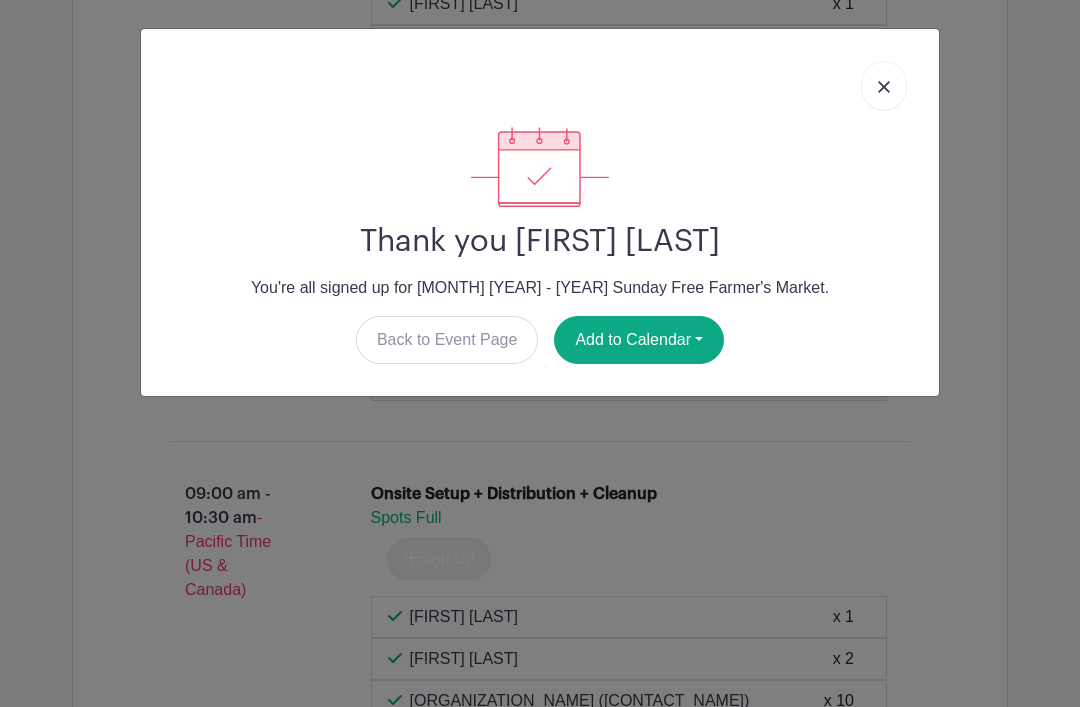 click on "Add to Calendar" at bounding box center (639, 340) 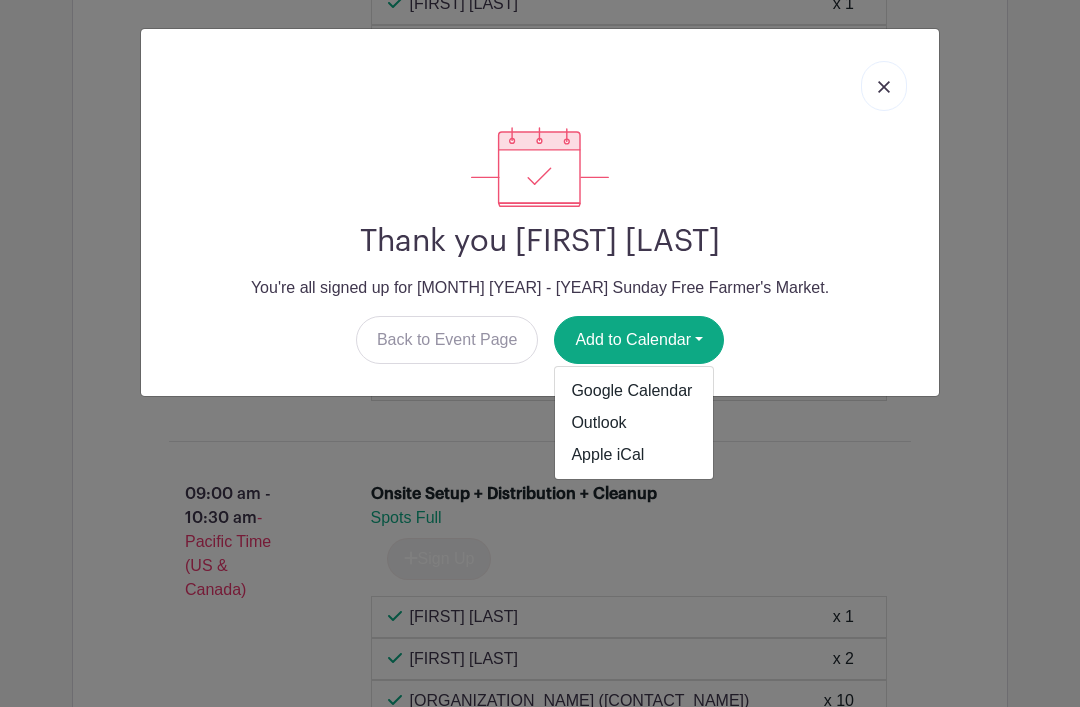 click on "Apple iCal" at bounding box center [634, 455] 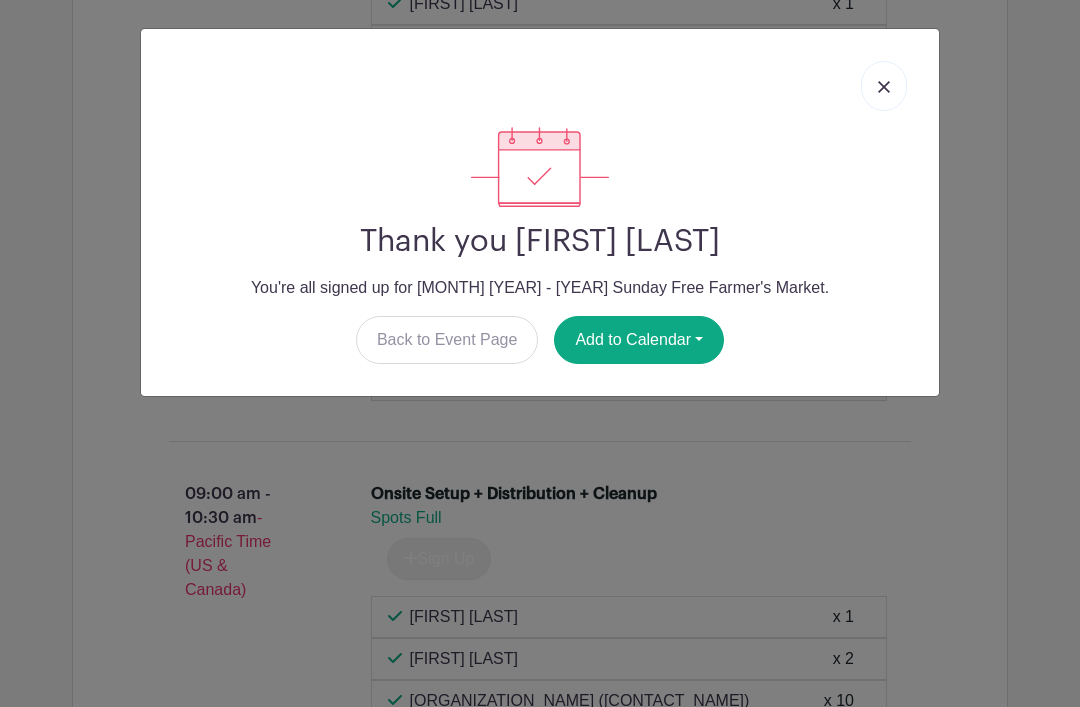 scroll, scrollTop: 2967, scrollLeft: 0, axis: vertical 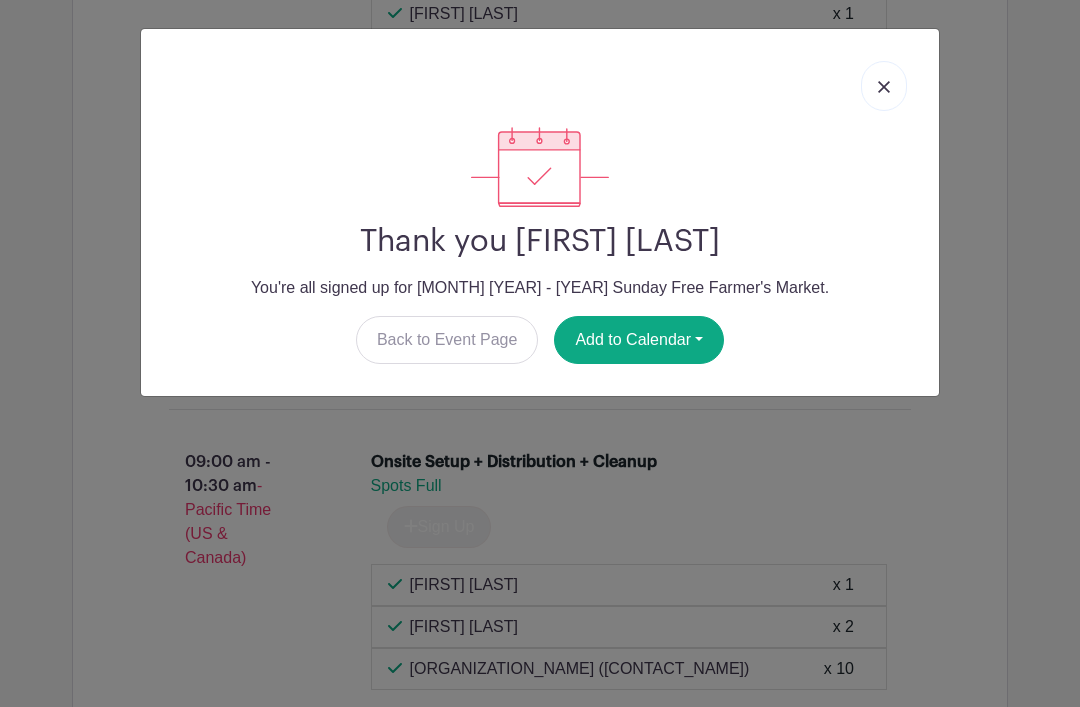 click at bounding box center (884, 86) 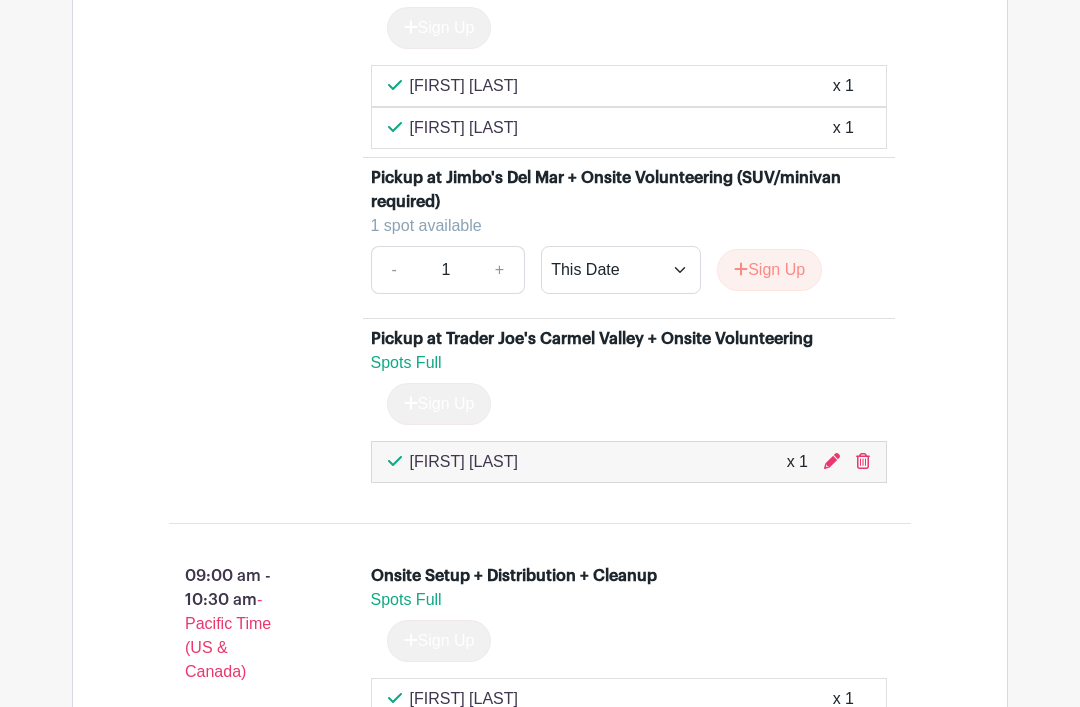scroll, scrollTop: 2821, scrollLeft: 0, axis: vertical 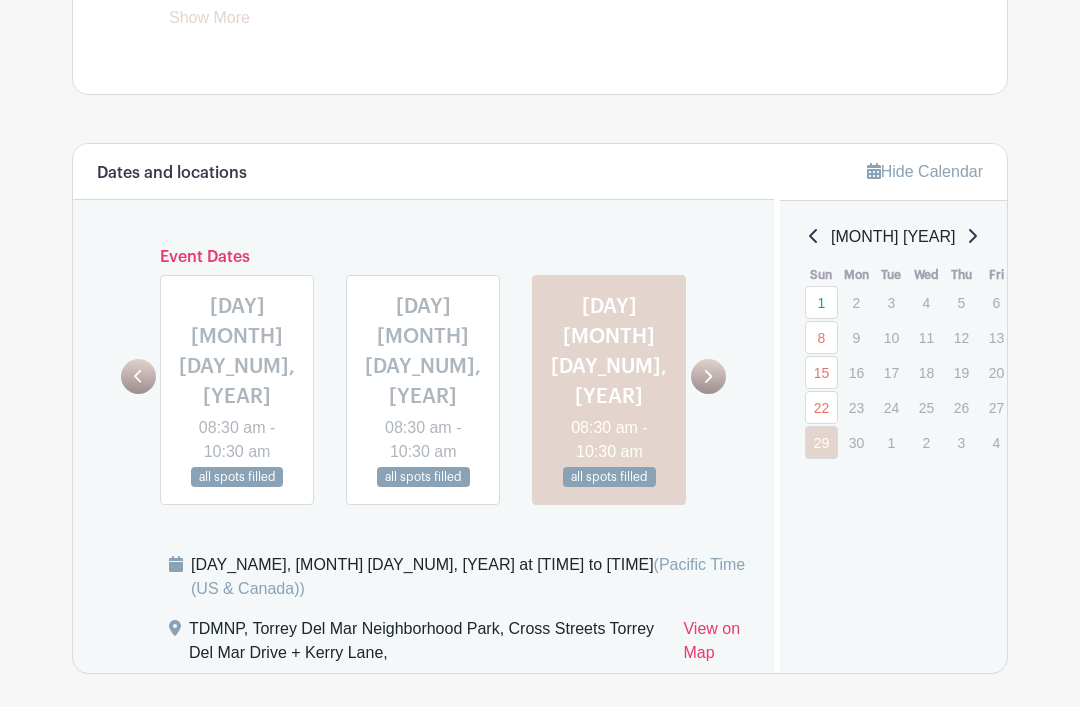 click at bounding box center (709, 376) 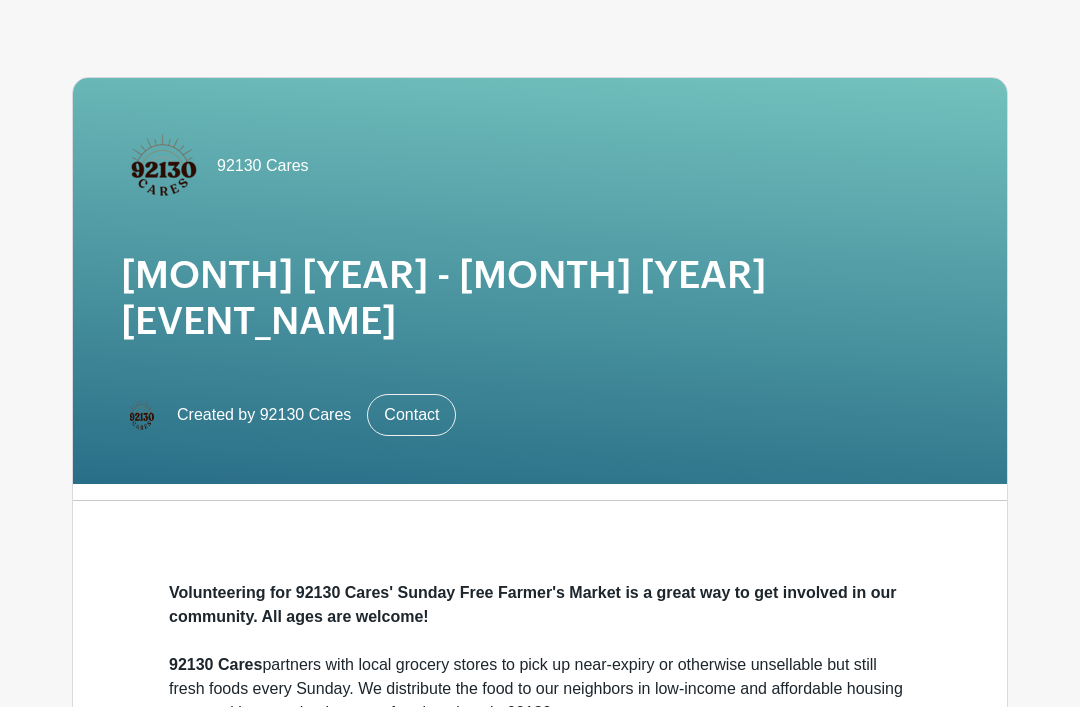 scroll, scrollTop: 0, scrollLeft: 0, axis: both 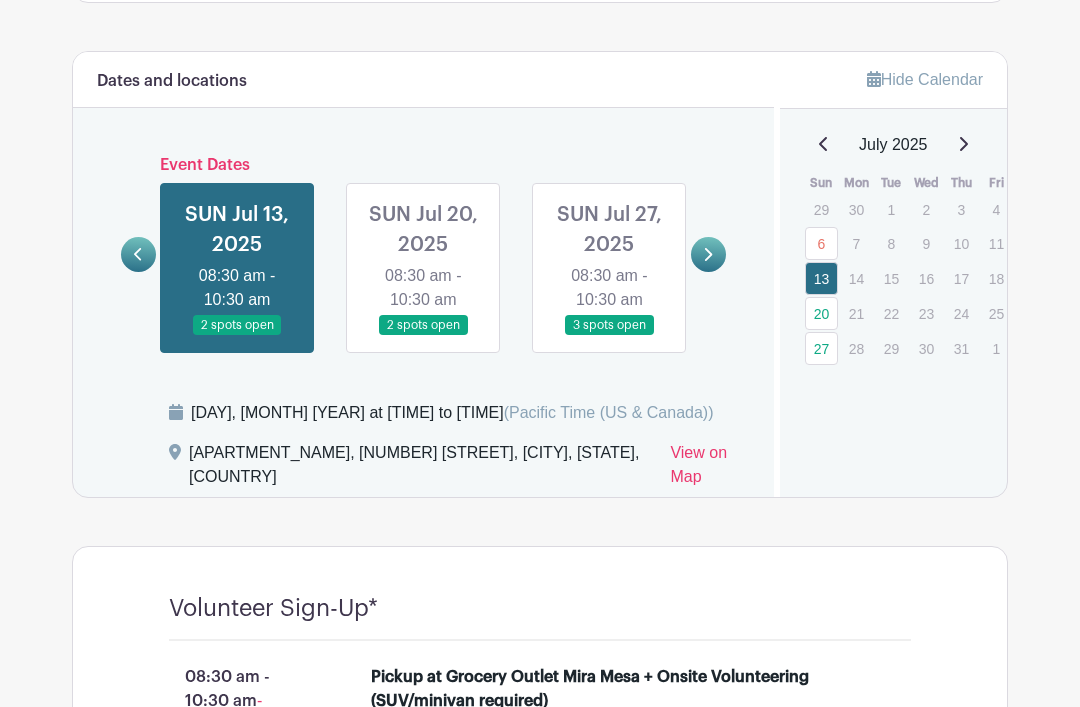 click at bounding box center [708, 254] 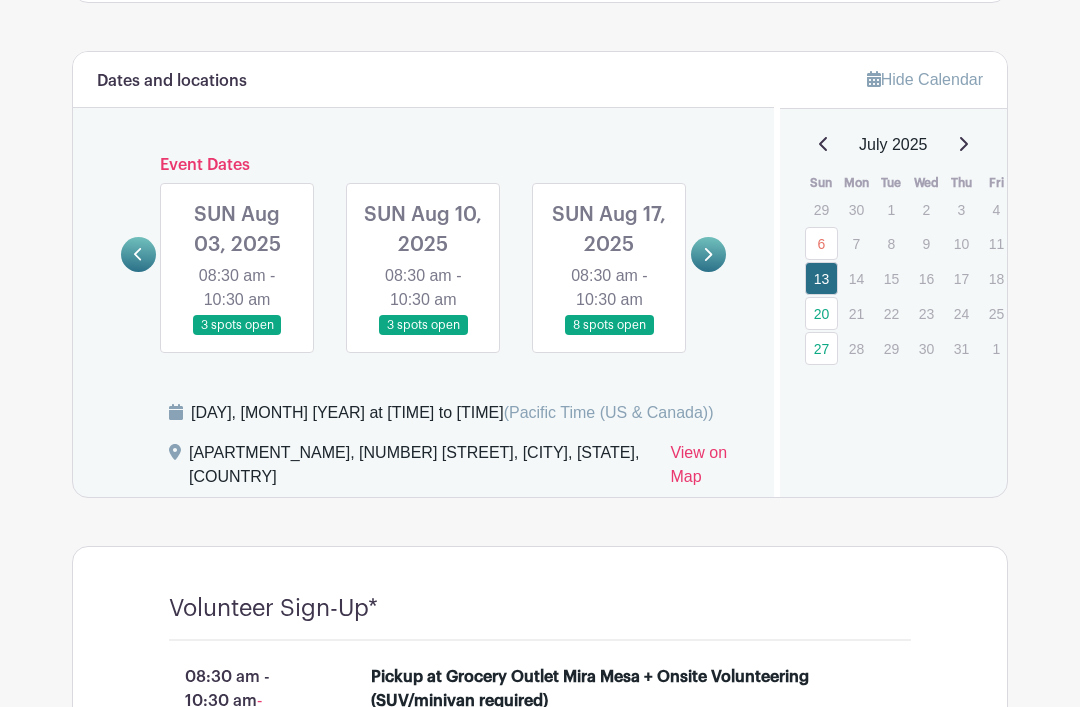click at bounding box center [707, 254] 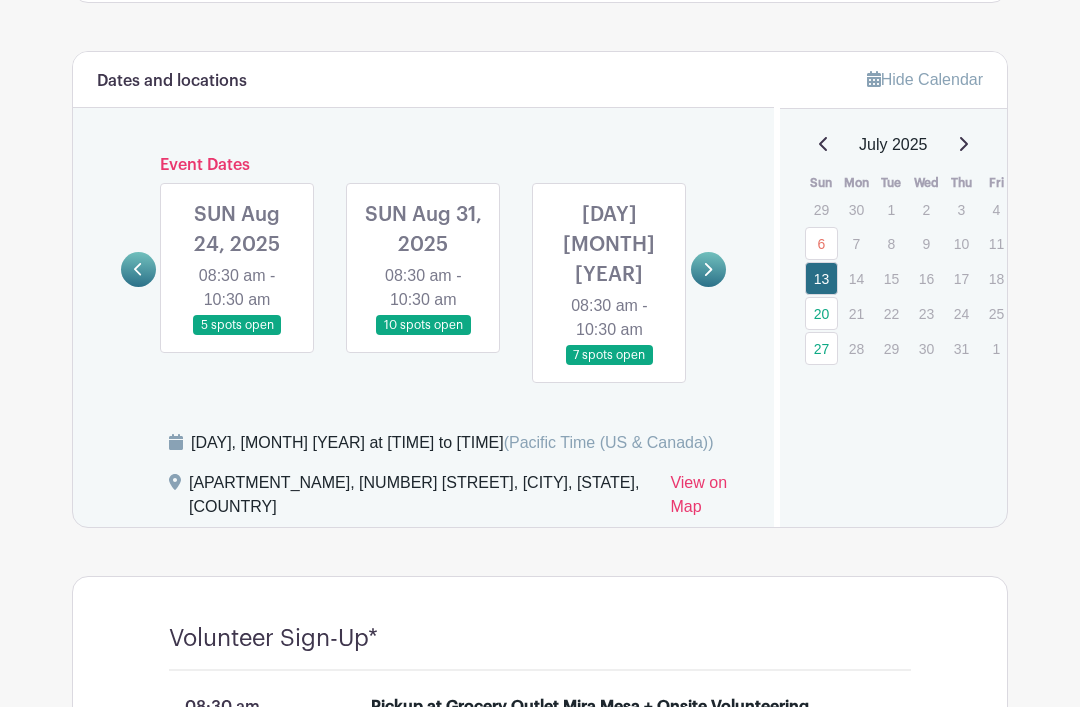 click at bounding box center [707, 269] 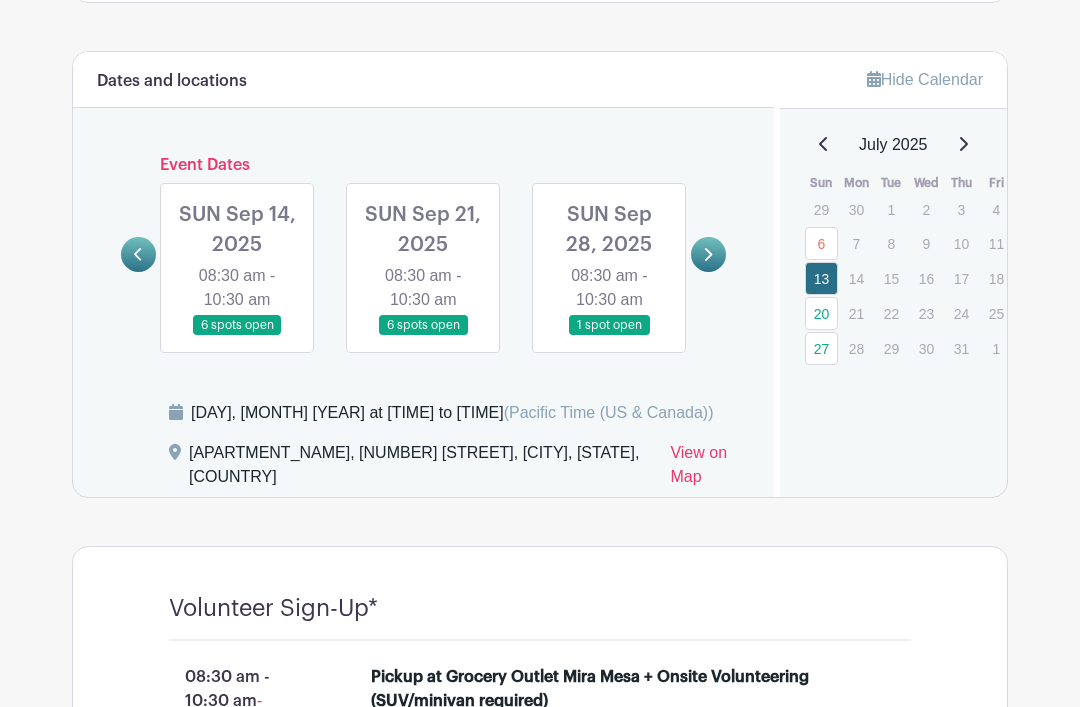 click at bounding box center (138, 254) 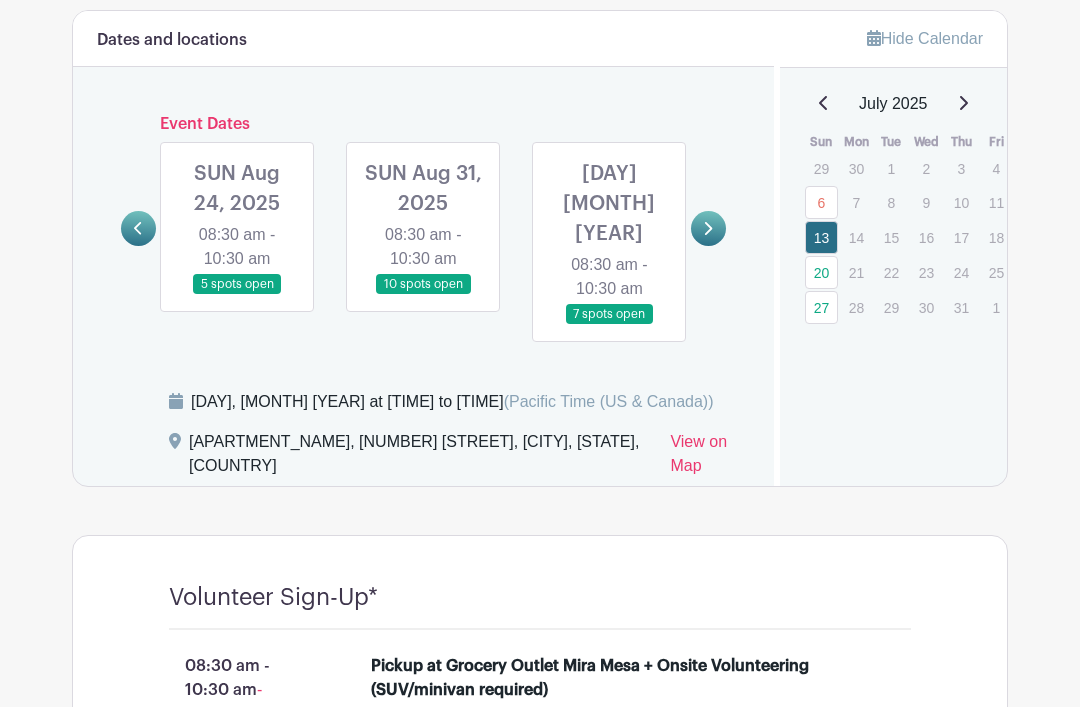 scroll, scrollTop: 1115, scrollLeft: 0, axis: vertical 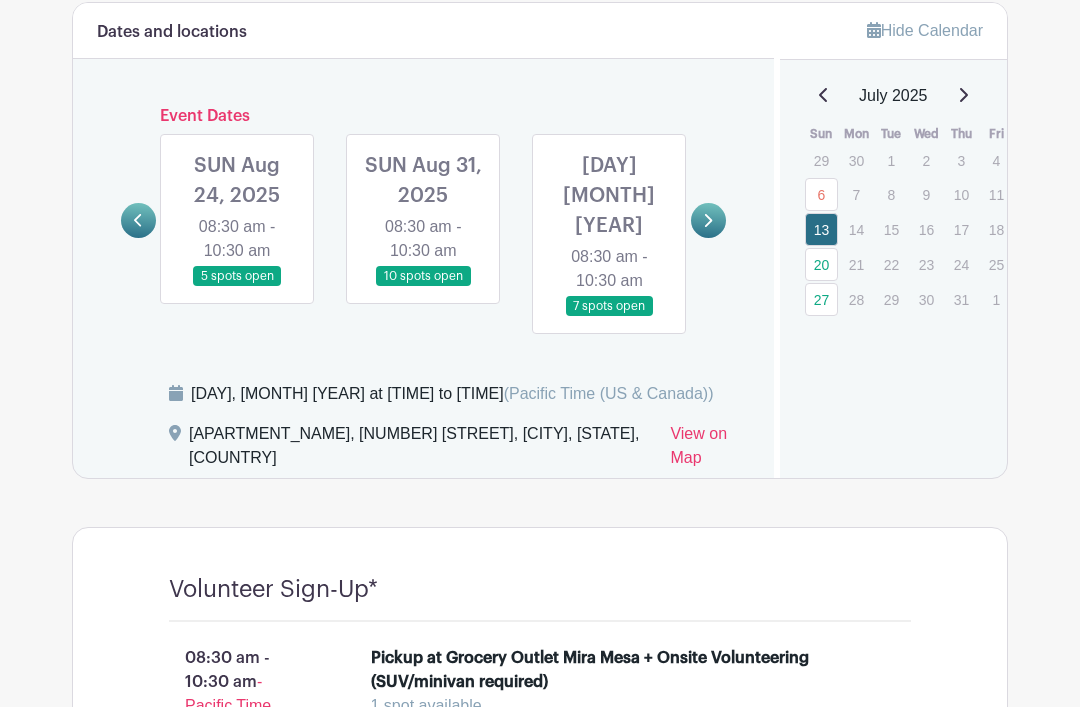 click at bounding box center [138, 220] 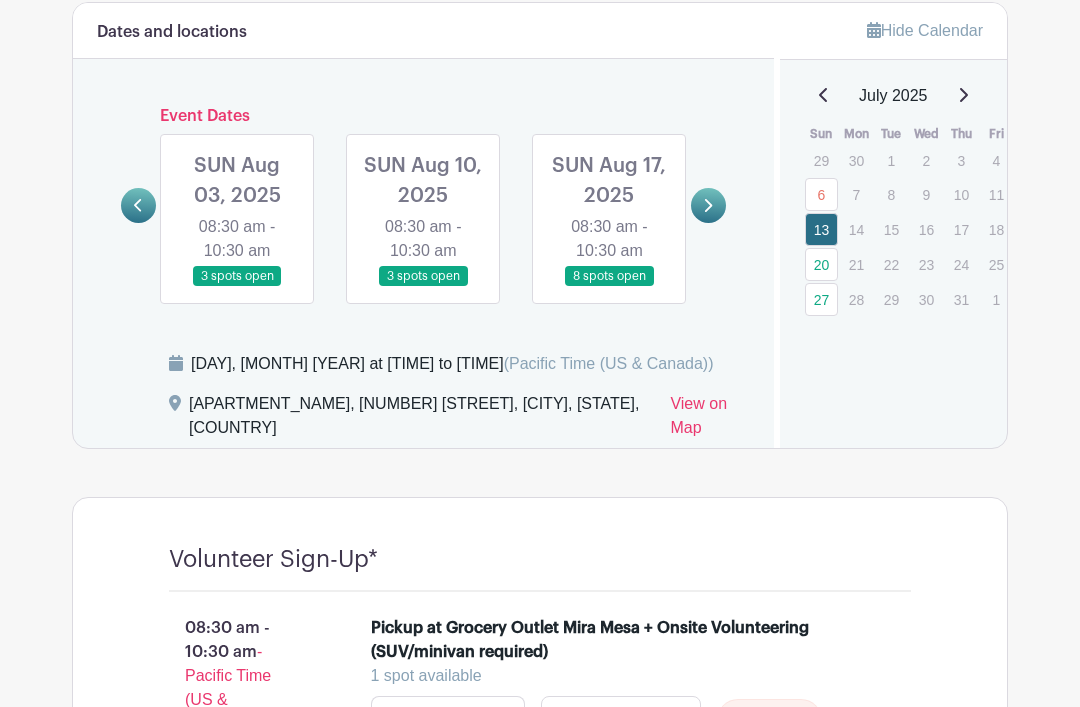 click at bounding box center [138, 205] 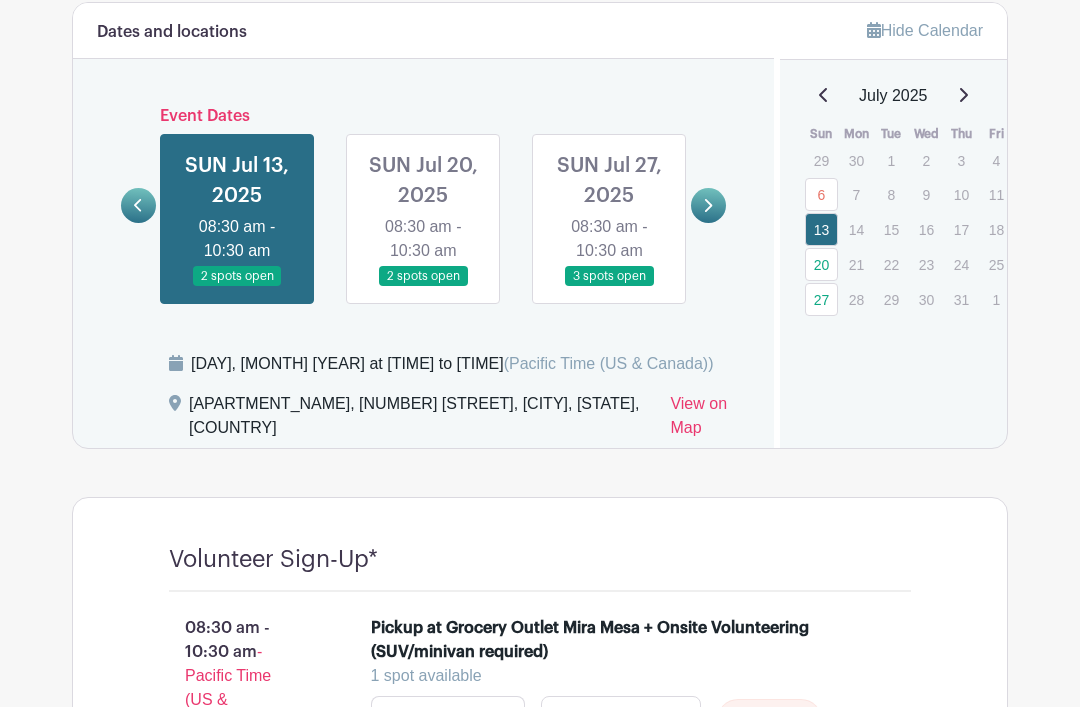 click at bounding box center [237, 287] 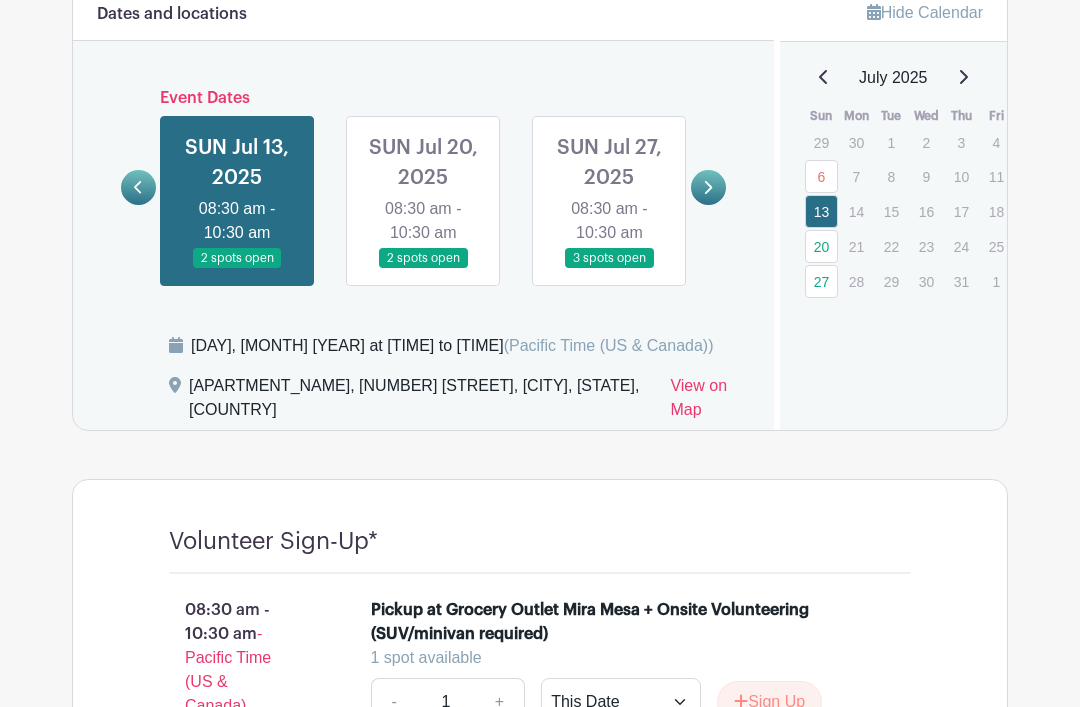 scroll, scrollTop: 1133, scrollLeft: 0, axis: vertical 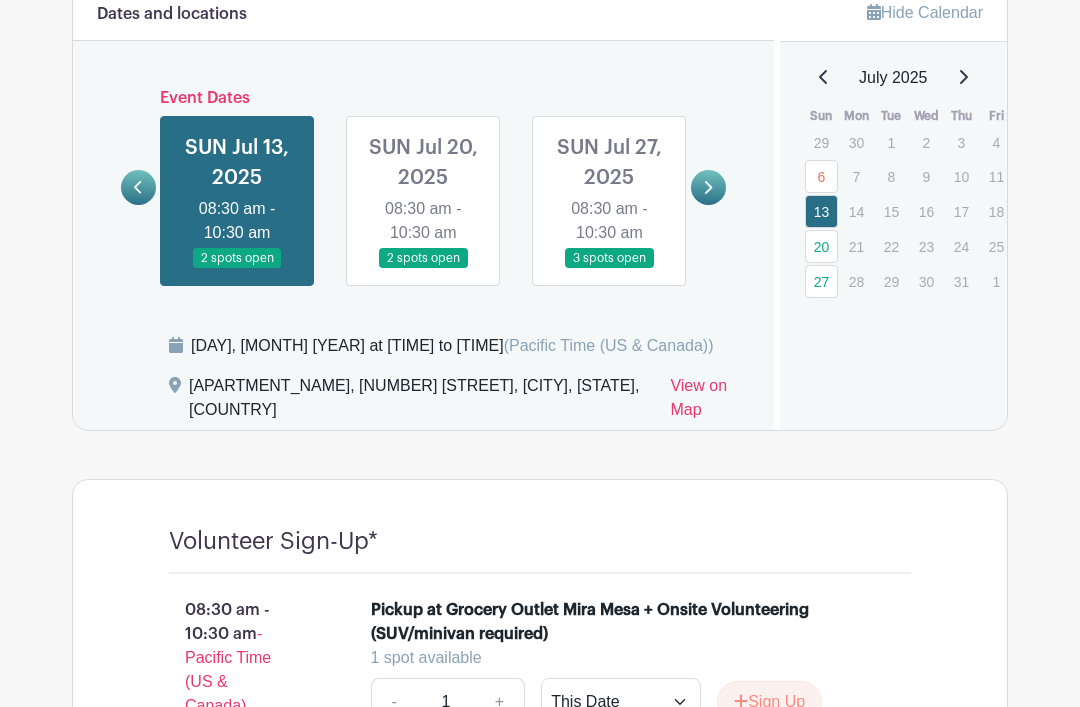 click at bounding box center [963, 78] 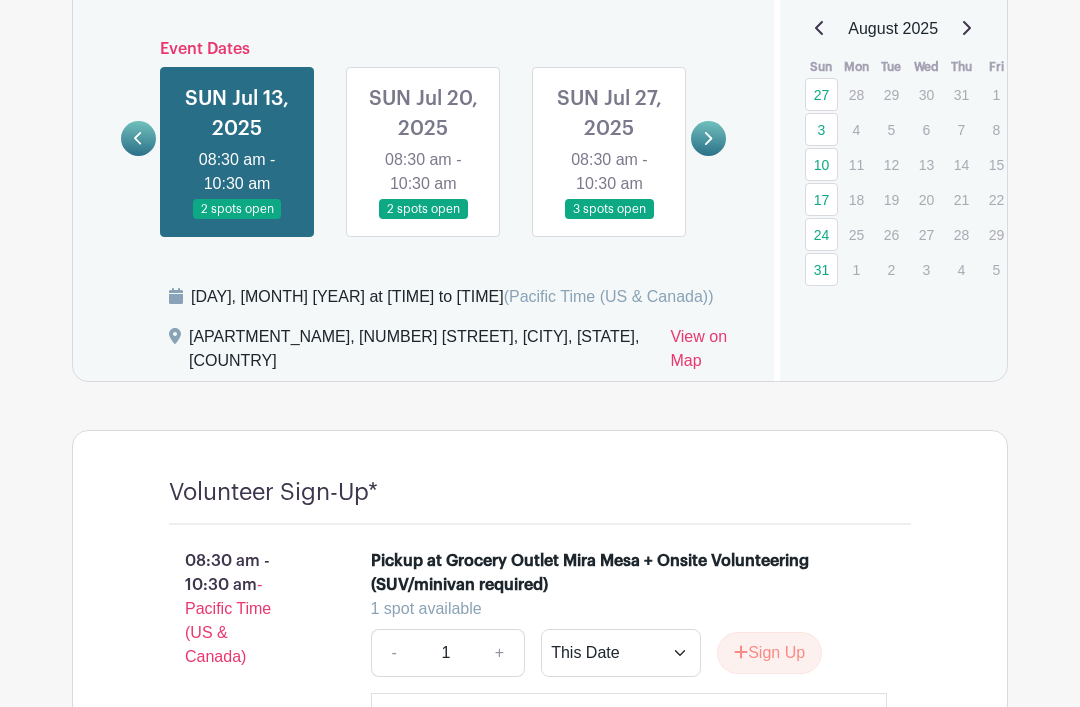 scroll, scrollTop: 1157, scrollLeft: 0, axis: vertical 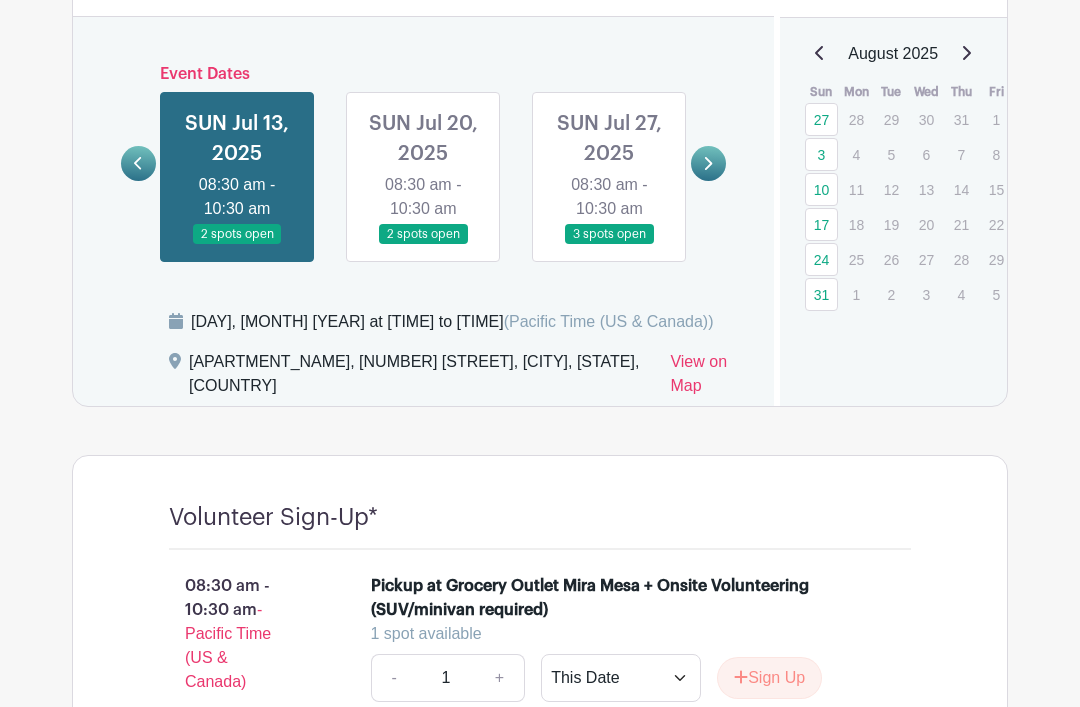 click at bounding box center (966, 54) 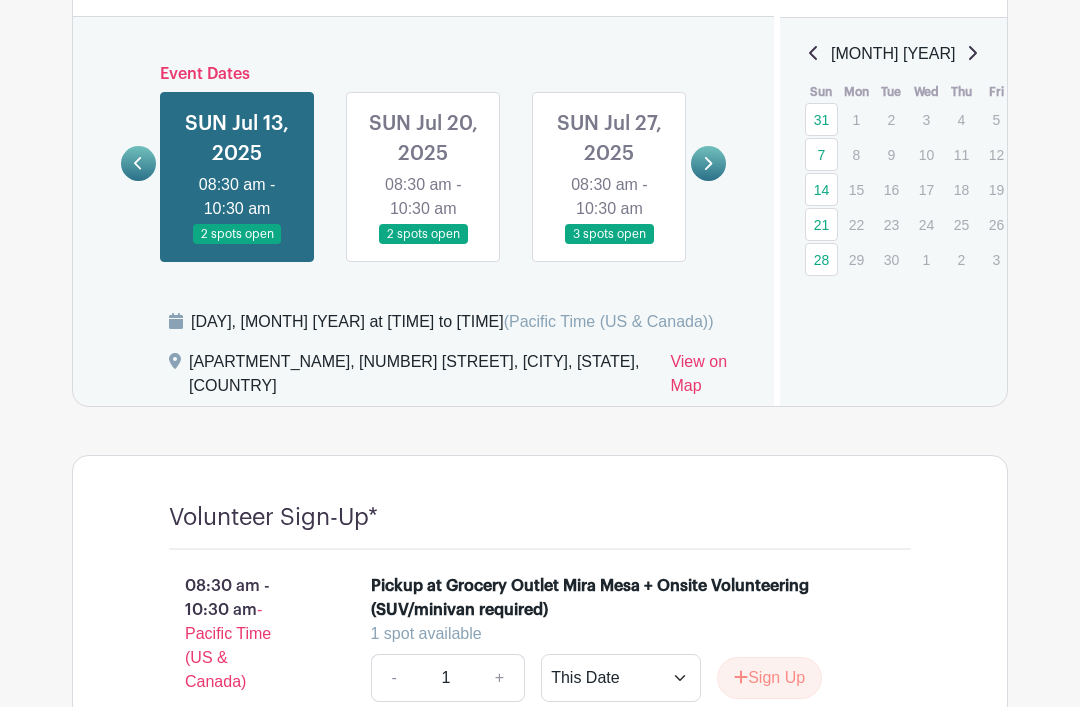 click on "[MONTH] [YEAR]
[DAY_OF_WEEK]
[DAY_OF_WEEK]
[DAY_OF_WEEK]
[DAY_OF_WEEK]
[DAY_OF_WEEK]
[DAY_OF_WEEK]
[DAY_OF_WEEK]
[NUMBER]
[NUMBER]
[NUMBER]
[NUMBER]
[NUMBER]
[NUMBER]
[NUMBER]
[NUMBER]
[NUMBER]
[NUMBER]
[NUMBER]
[NUMBER]
[NUMBER]
[NUMBER]
[NUMBER]
[NUMBER]
[NUMBER]
[NUMBER]
[NUMBER]
[NUMBER]
[NUMBER]
[NUMBER]
[NUMBER]
[NUMBER]
2 [NUMBER]" at bounding box center (894, 159) 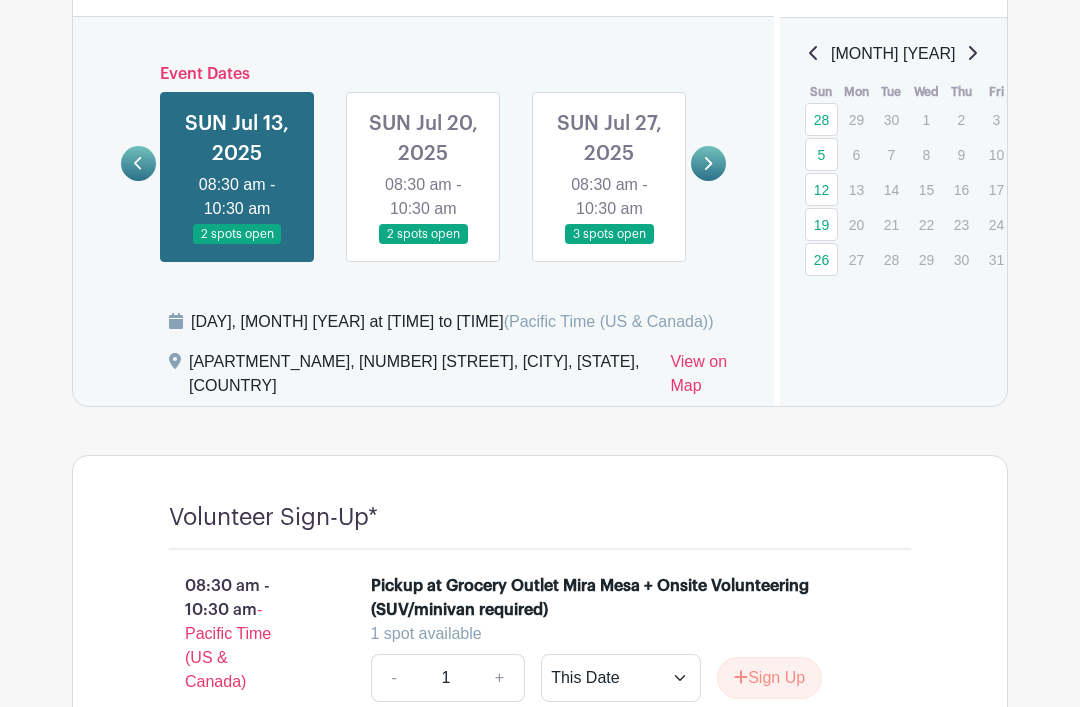 click at bounding box center (972, 53) 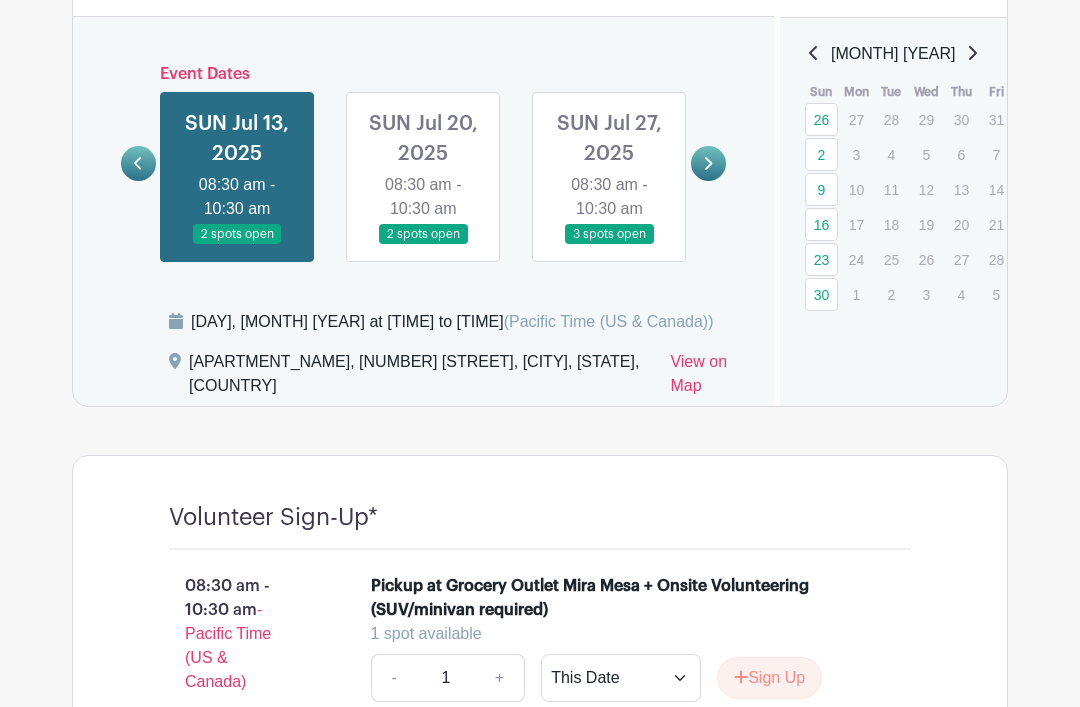 click at bounding box center [972, 53] 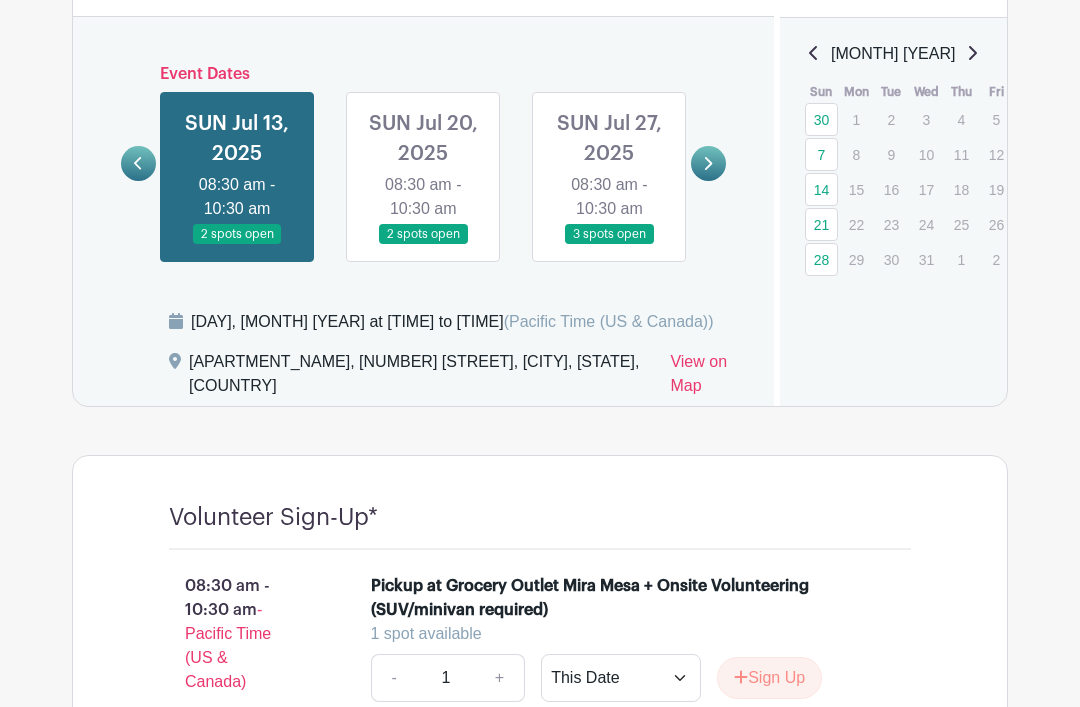 click on "30" at bounding box center [821, 119] 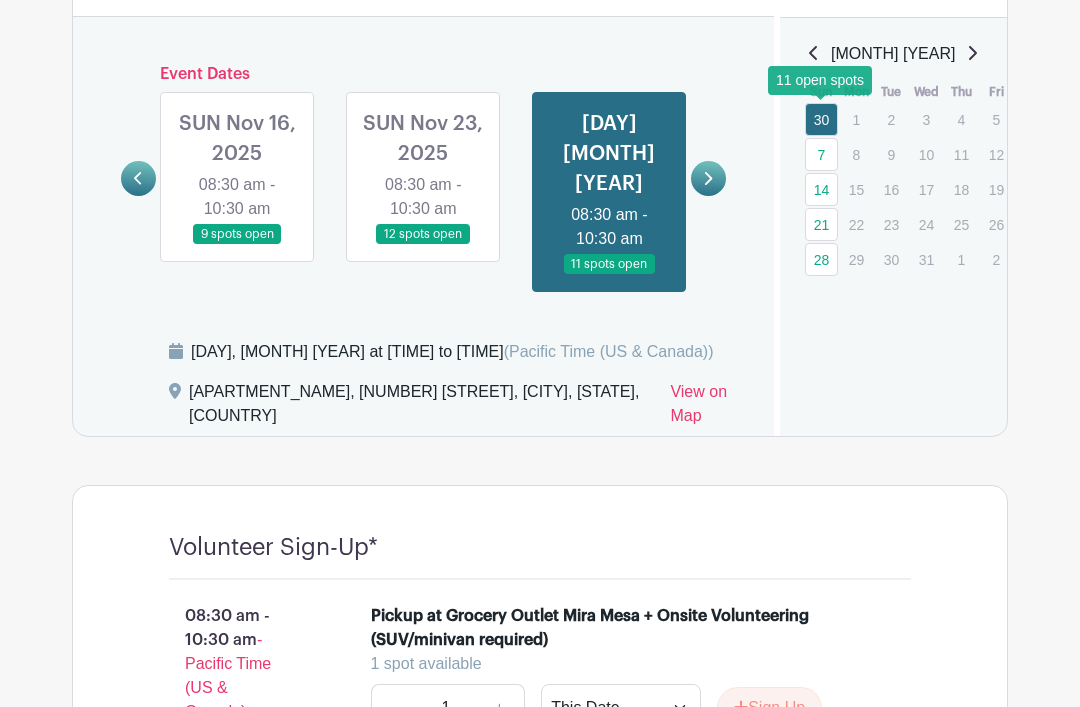 click on "30" at bounding box center (821, 119) 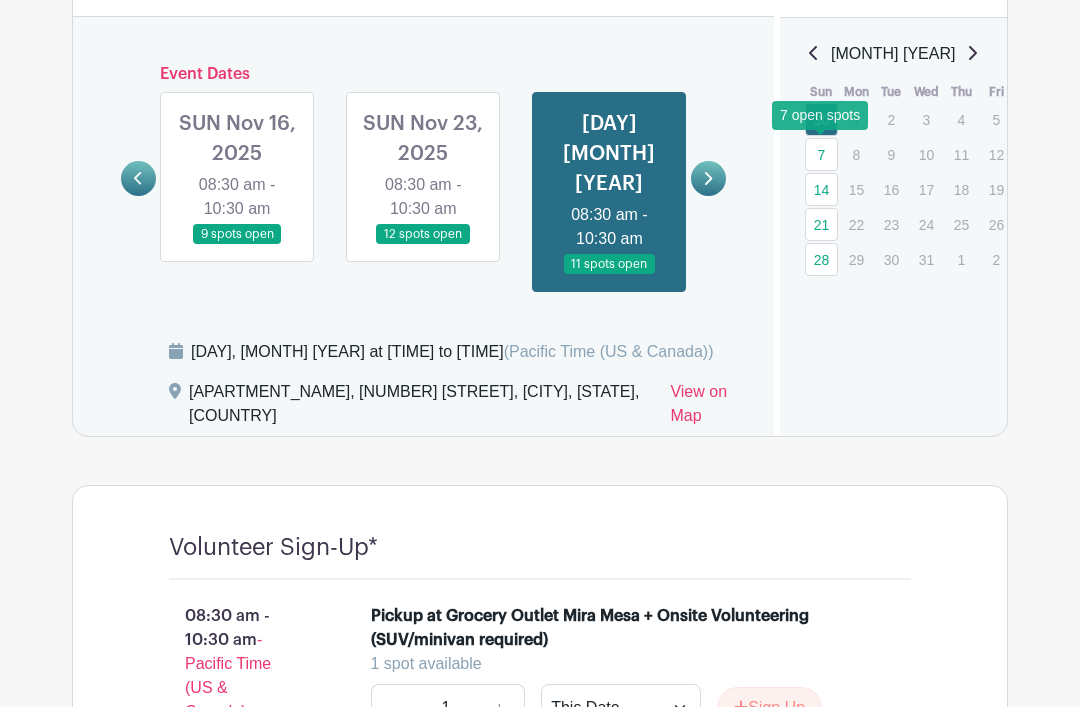 click on "7" at bounding box center [821, 154] 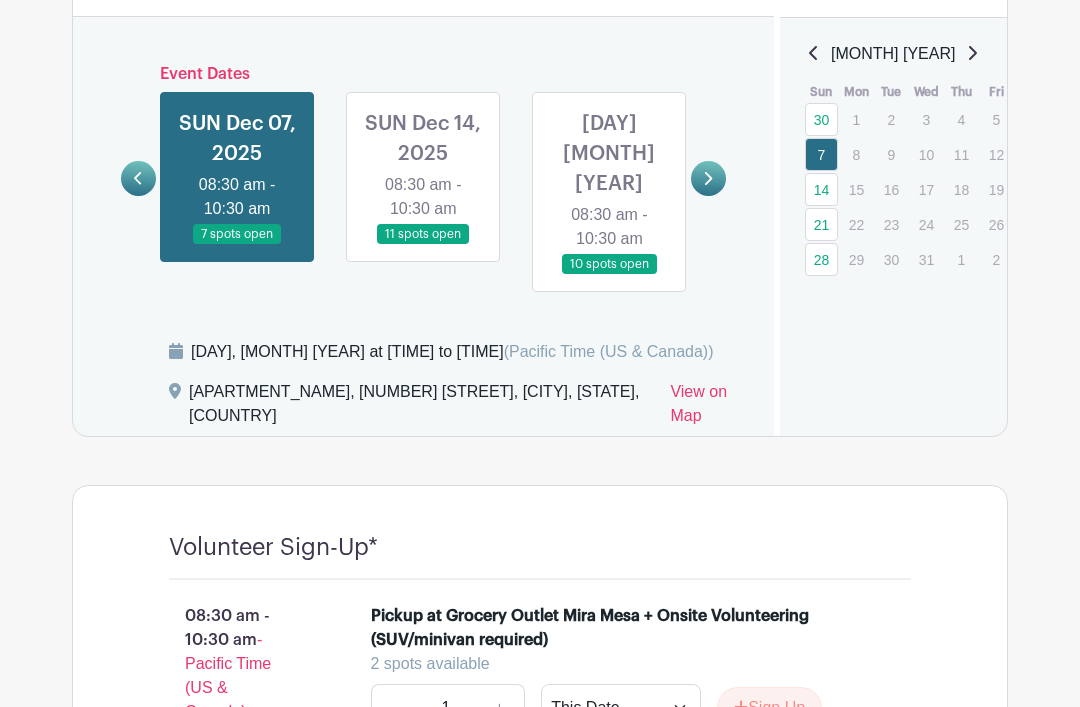 click at bounding box center [423, 245] 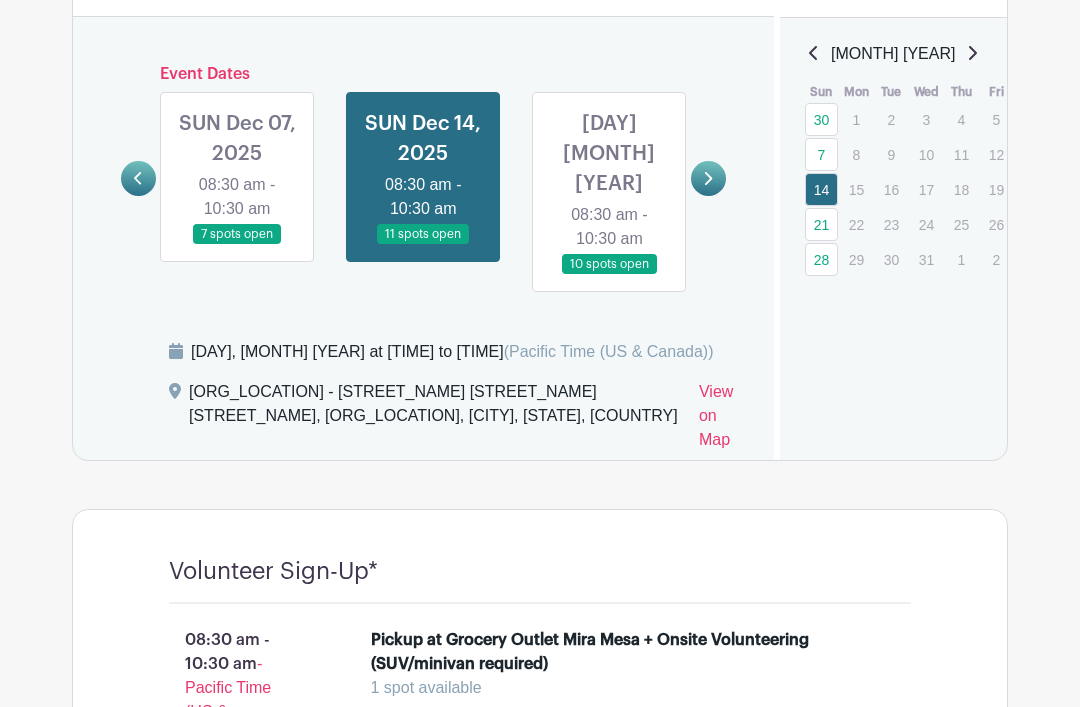click at bounding box center [609, 275] 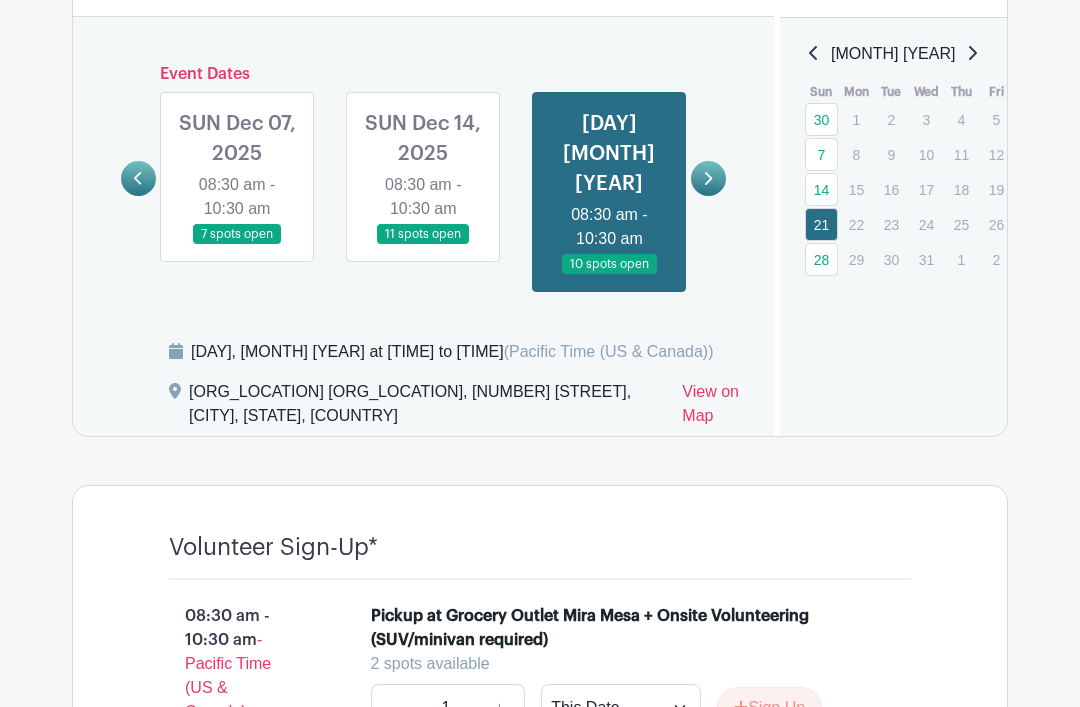 click on "Log In
Sign Up for Free
[ORG_NAME]
[MONTH] [YEAR] - [MONTH] [YEAR] [EVENT_NAME]
Created by [ORG_NAME]
Contact
Volunteering for [ORG_NAME]'s [EVENT_NAME] is a great way to get involved in our community. All ages are welcome!
[ORG_NAME]  partners with local grocery stores to pick up near-expiry or otherwise unsellable but still fresh foods every Sunday. We distribute the food to our neighbors in low-income and affordable housing communities, rotating between four locations in [ZIP_CODE].
[TIME]  (" at bounding box center (540, 687) 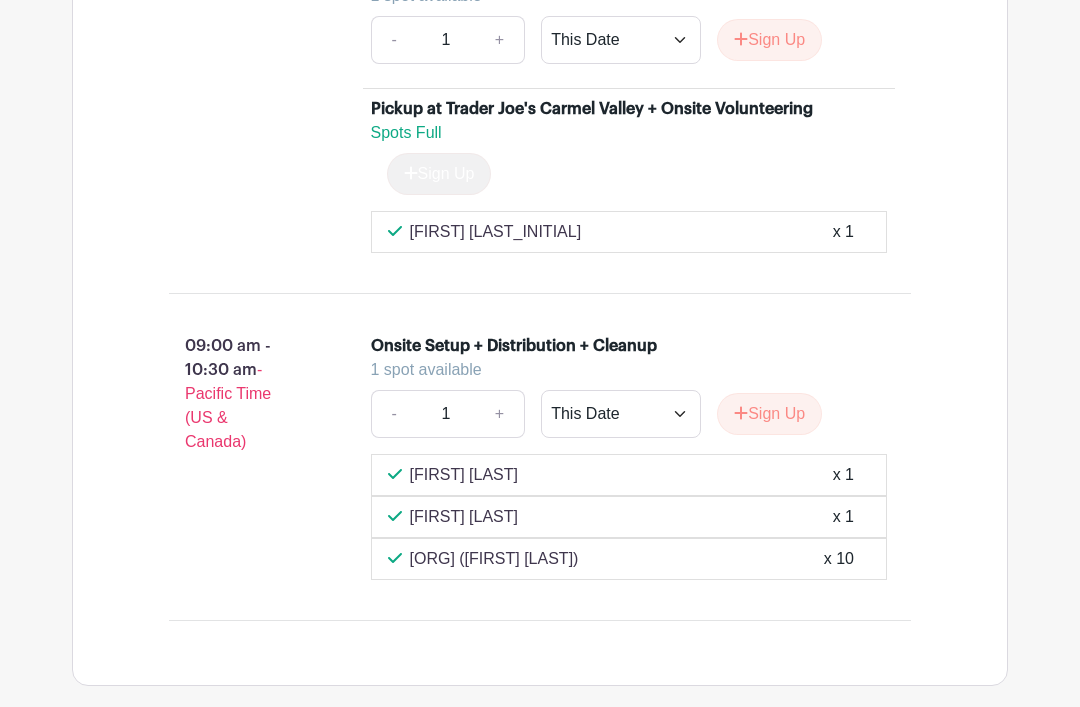 scroll, scrollTop: 2820, scrollLeft: 0, axis: vertical 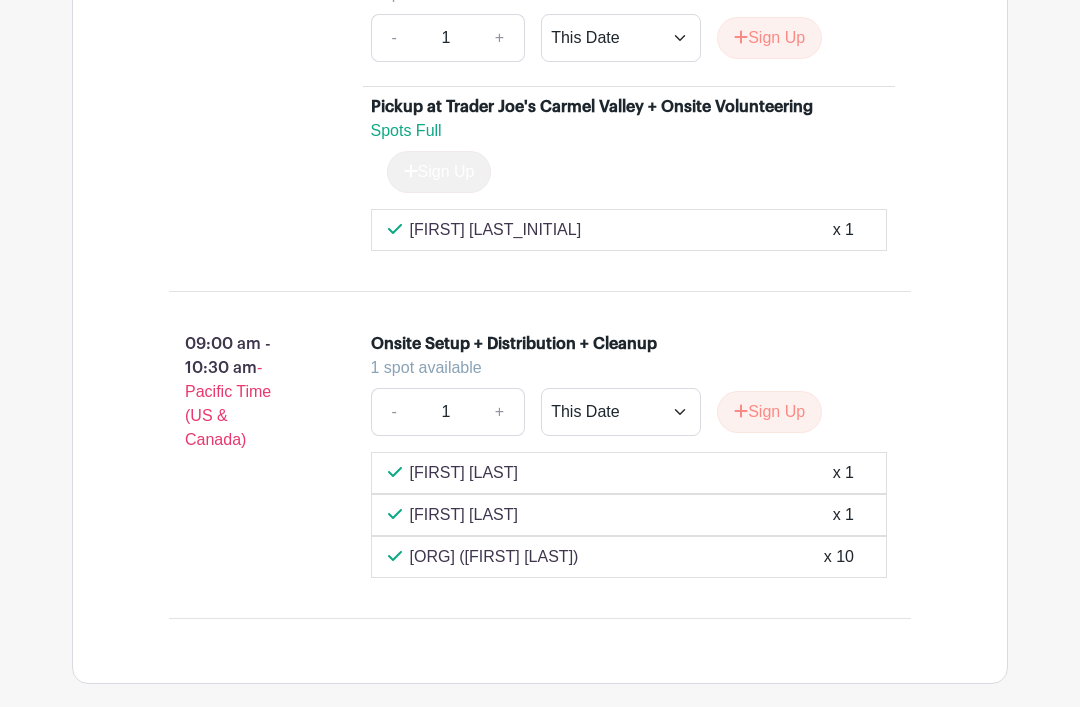 click on "Sign Up" at bounding box center [769, 413] 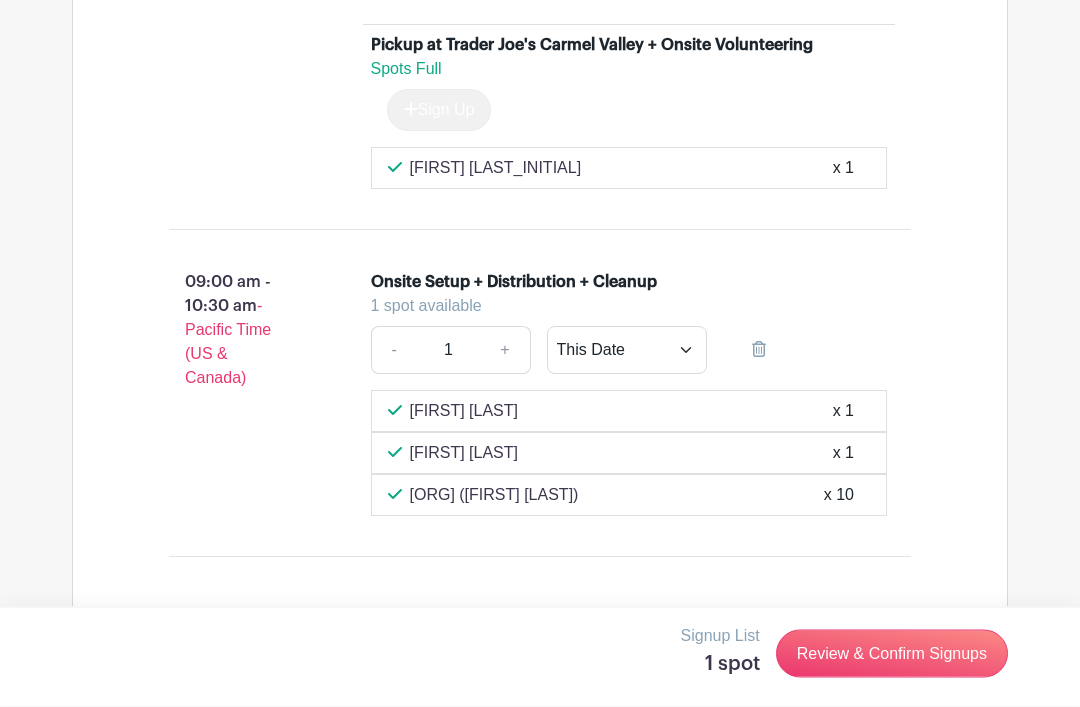 scroll, scrollTop: 2900, scrollLeft: 0, axis: vertical 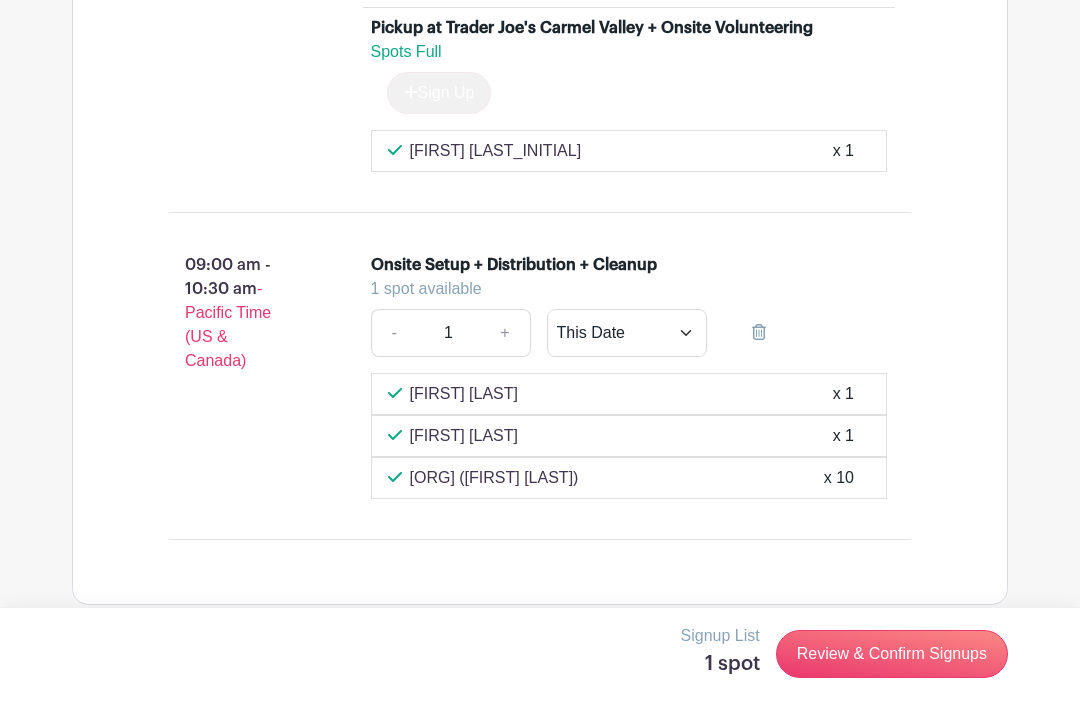 click on "Review & Confirm Signups" at bounding box center (892, 654) 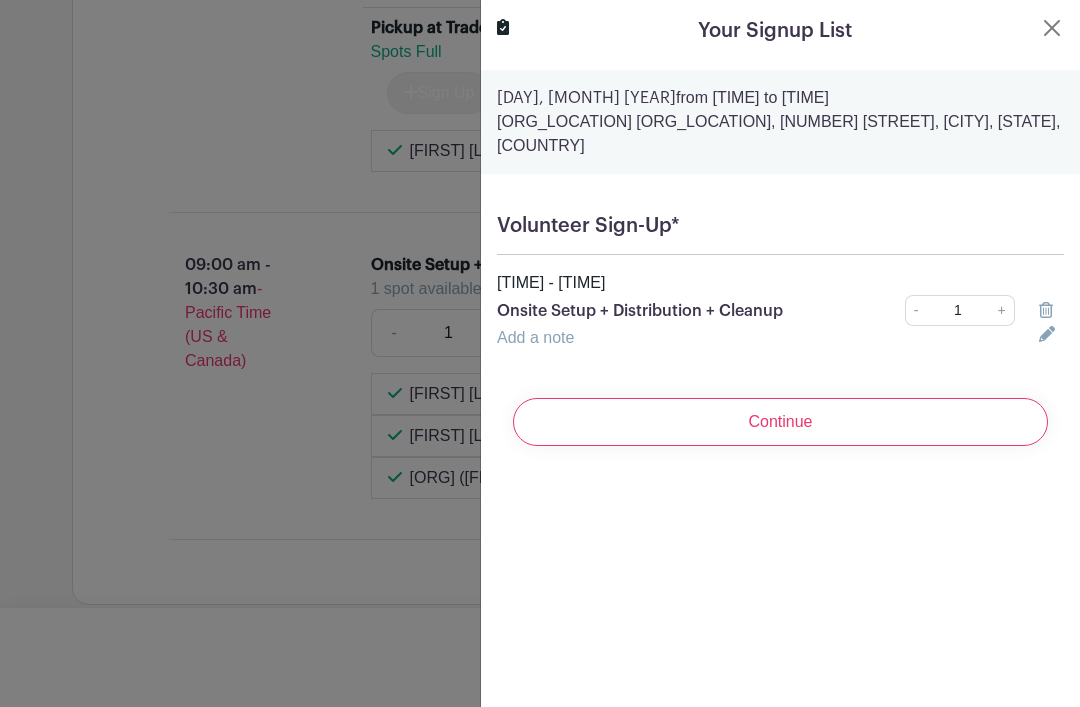 click on "Continue" at bounding box center (780, 422) 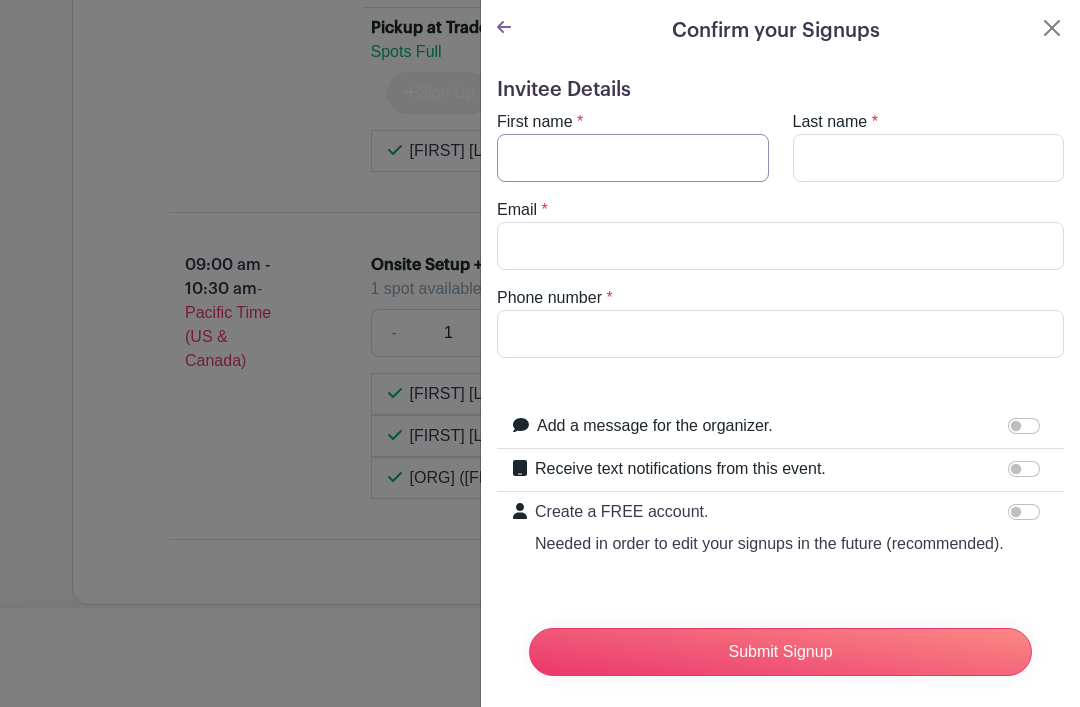click on "First name" at bounding box center [633, 158] 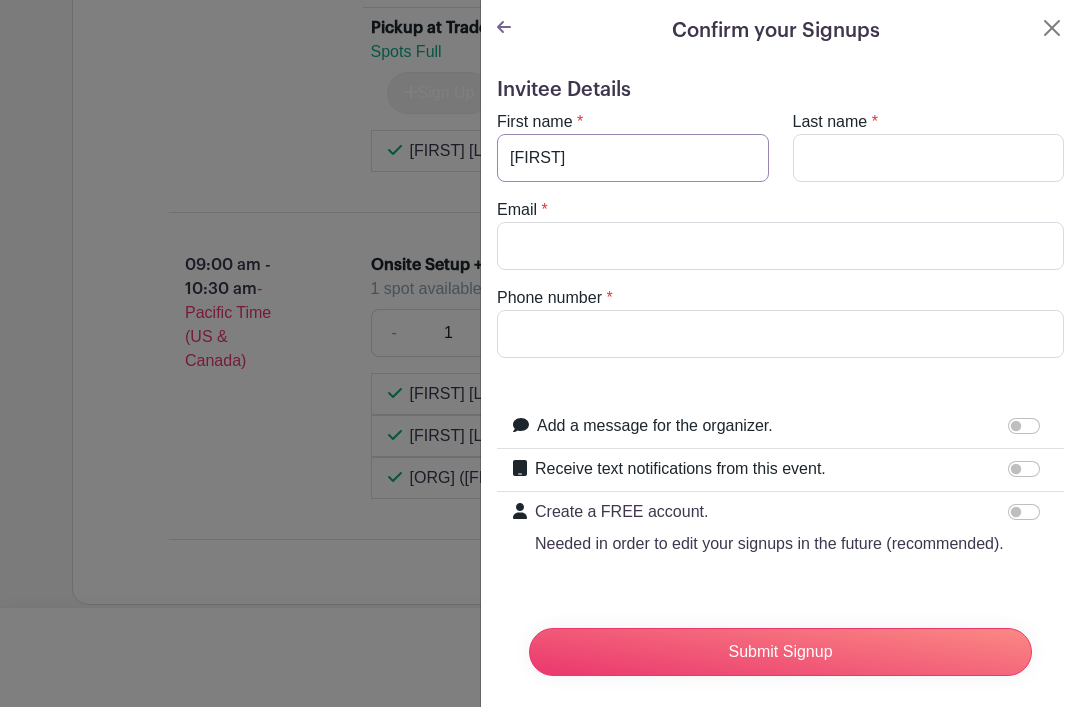 type on "[FIRST]" 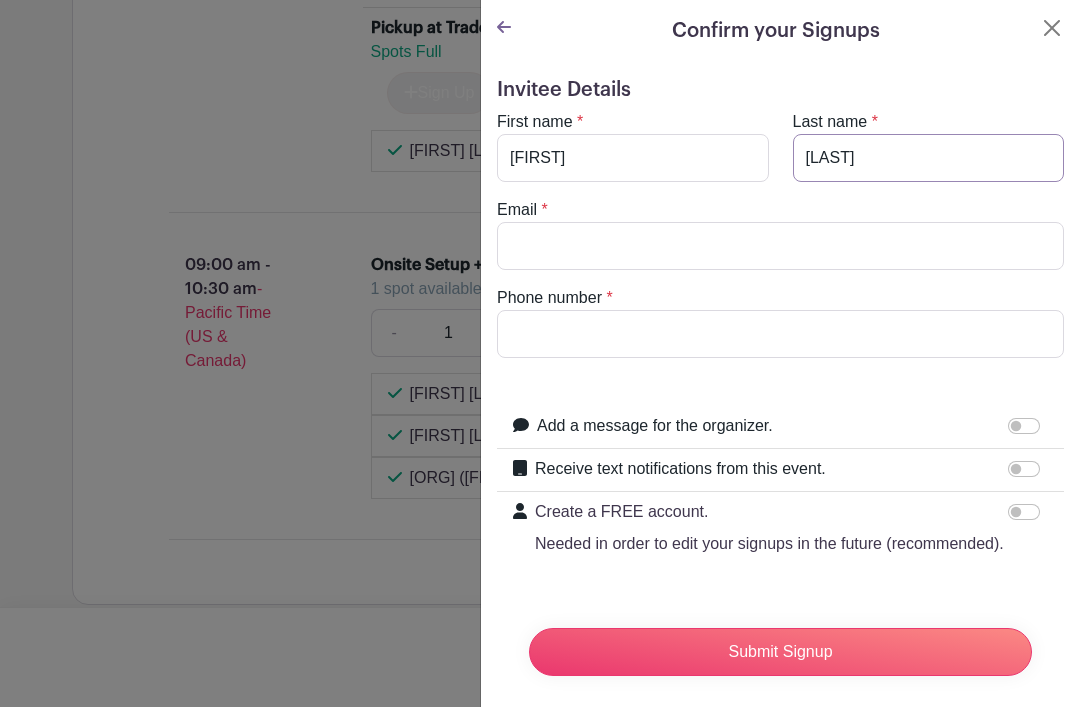 type on "[LAST]" 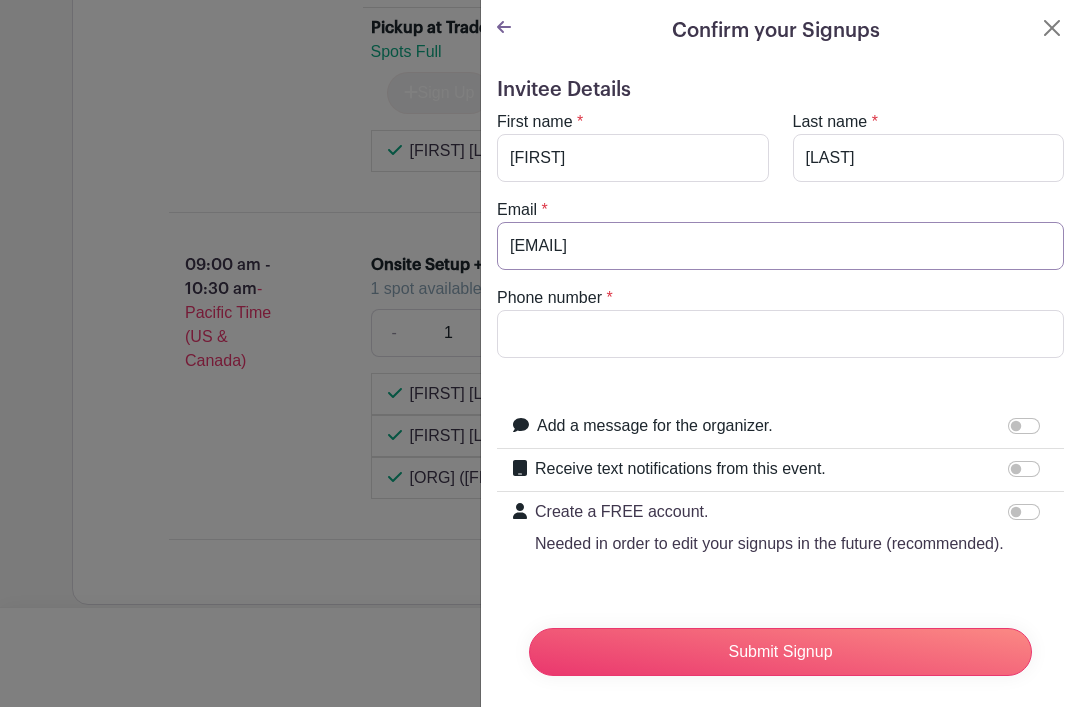 type on "[EMAIL]" 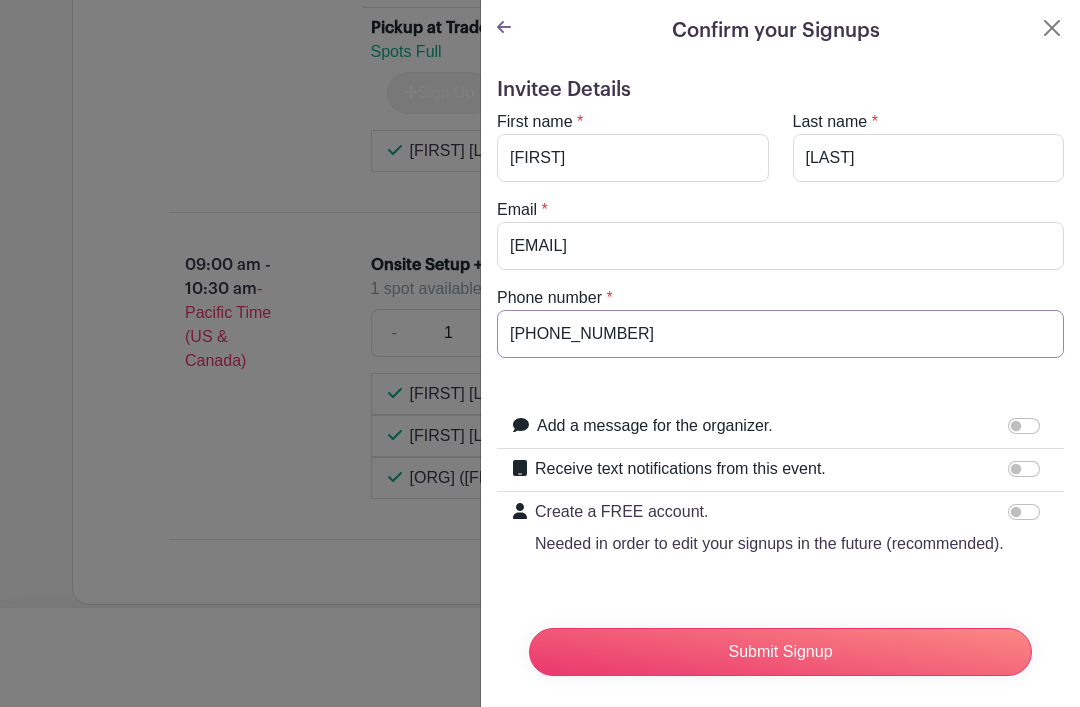 type on "[PHONE_NUMBER]" 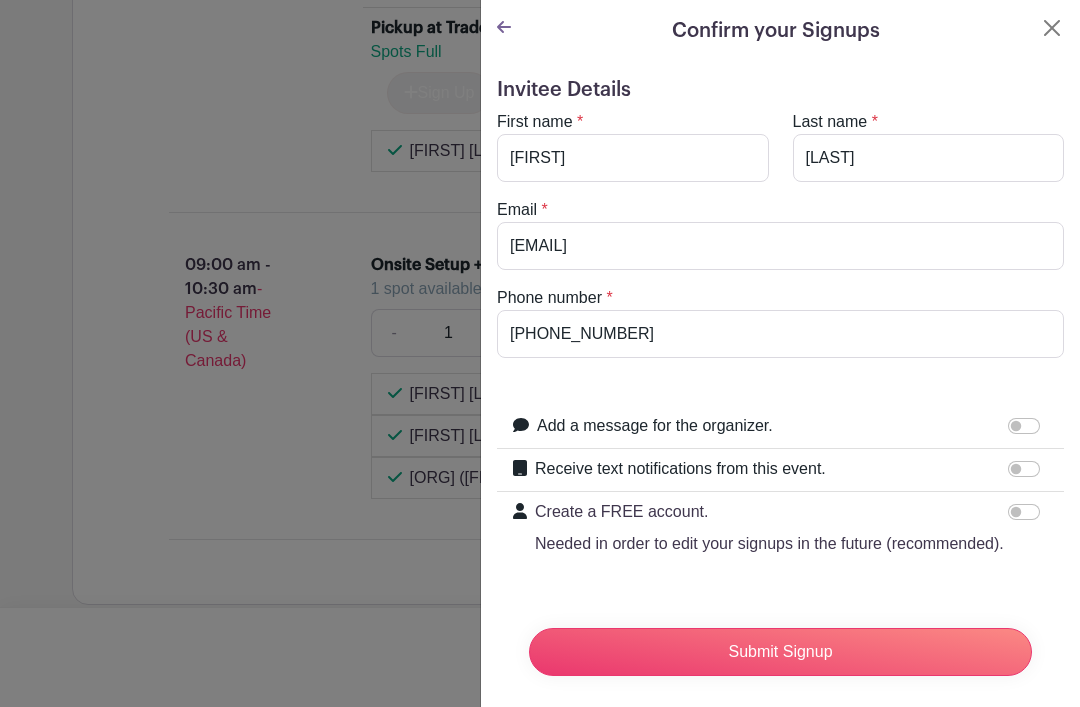 click on "Receive text notifications from this event." at bounding box center (1024, 469) 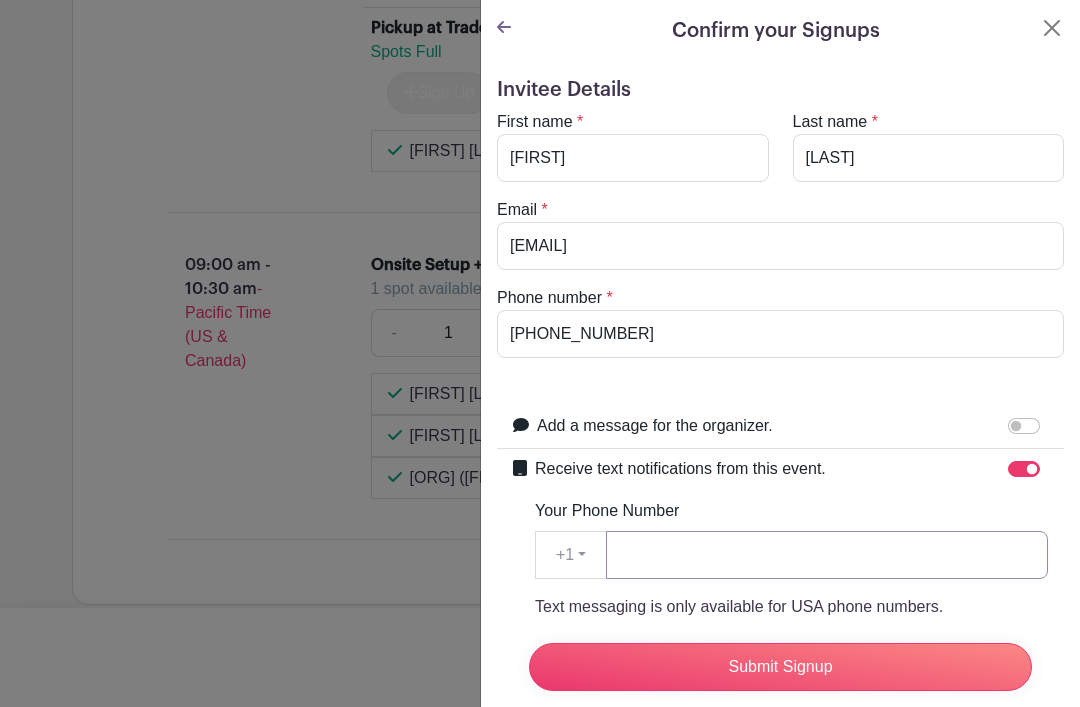 click on "Your Phone Number" at bounding box center (827, 555) 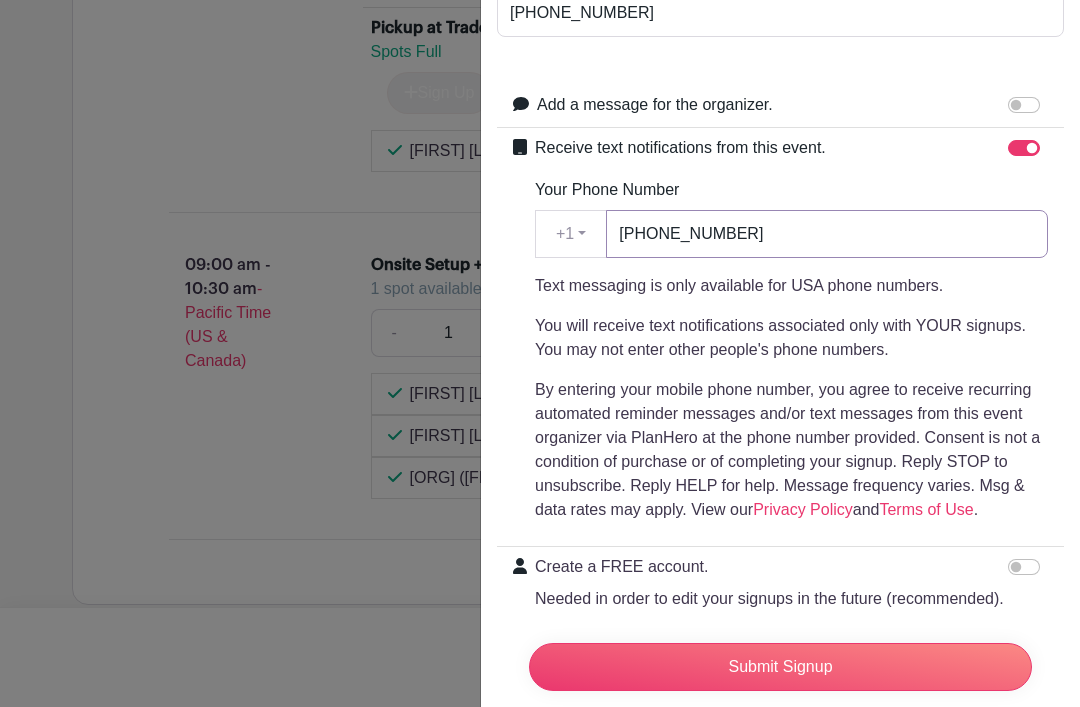 scroll, scrollTop: 322, scrollLeft: 0, axis: vertical 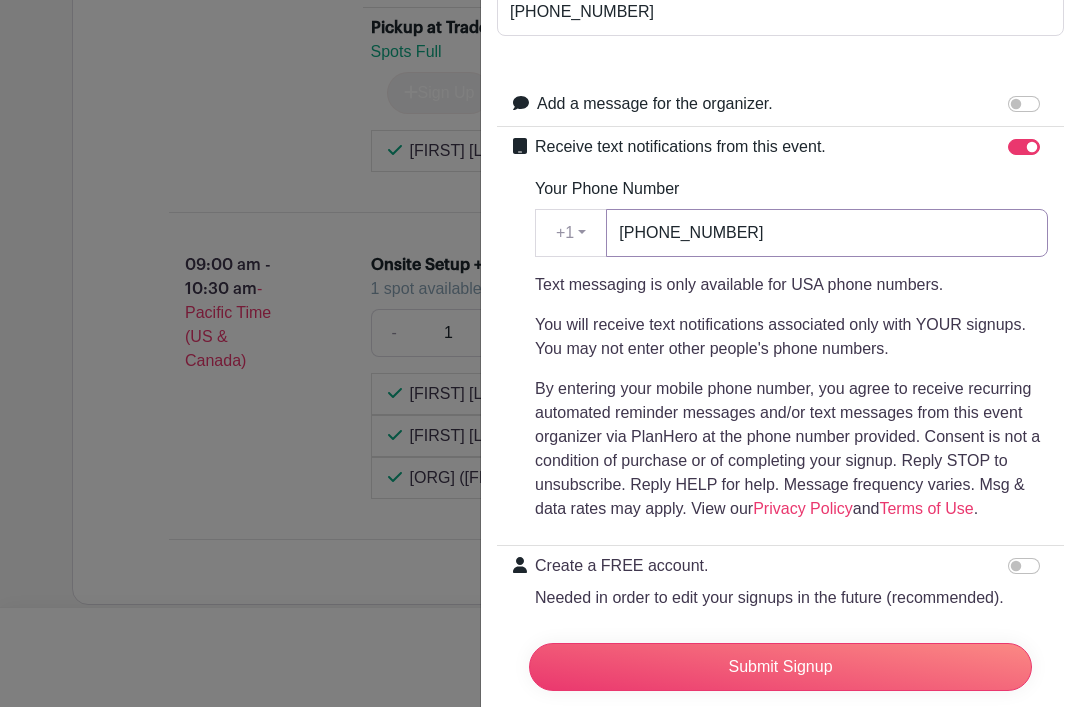 type on "[PHONE_NUMBER]" 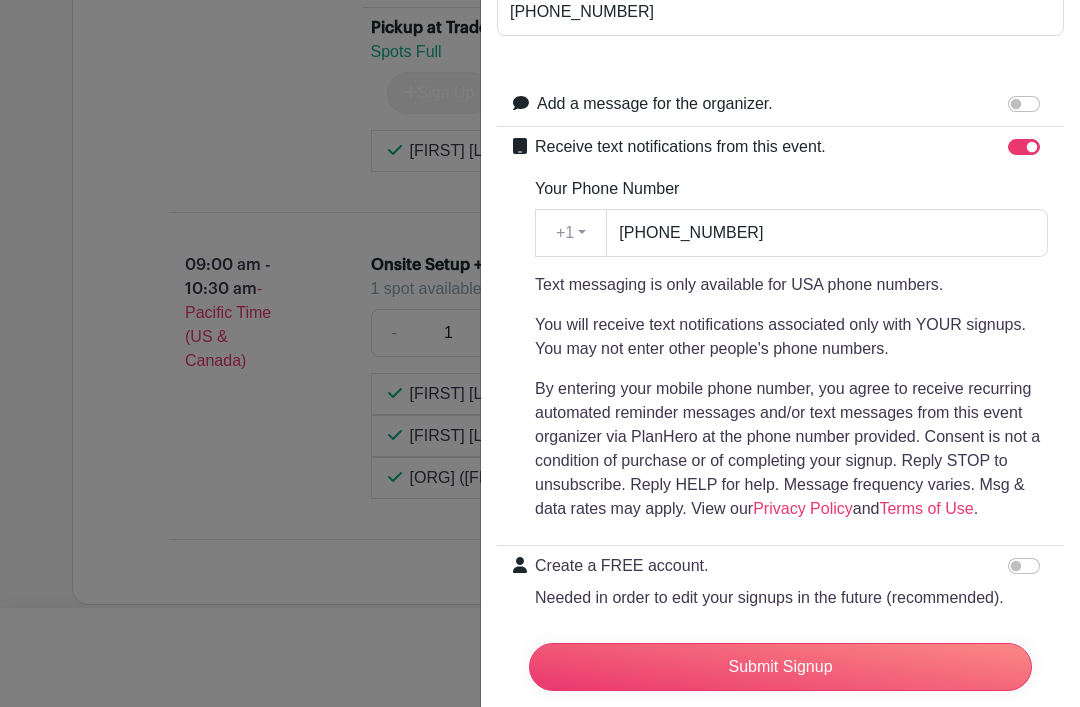 click on "Submit Signup" at bounding box center (780, 667) 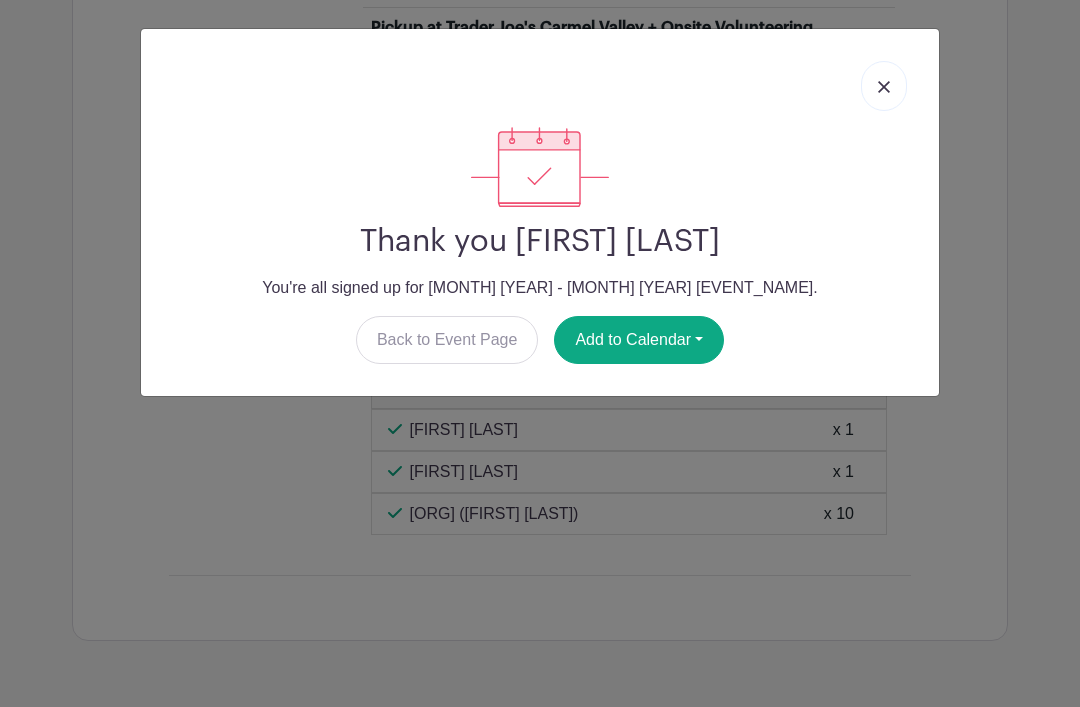 click on "Add to Calendar" at bounding box center (639, 340) 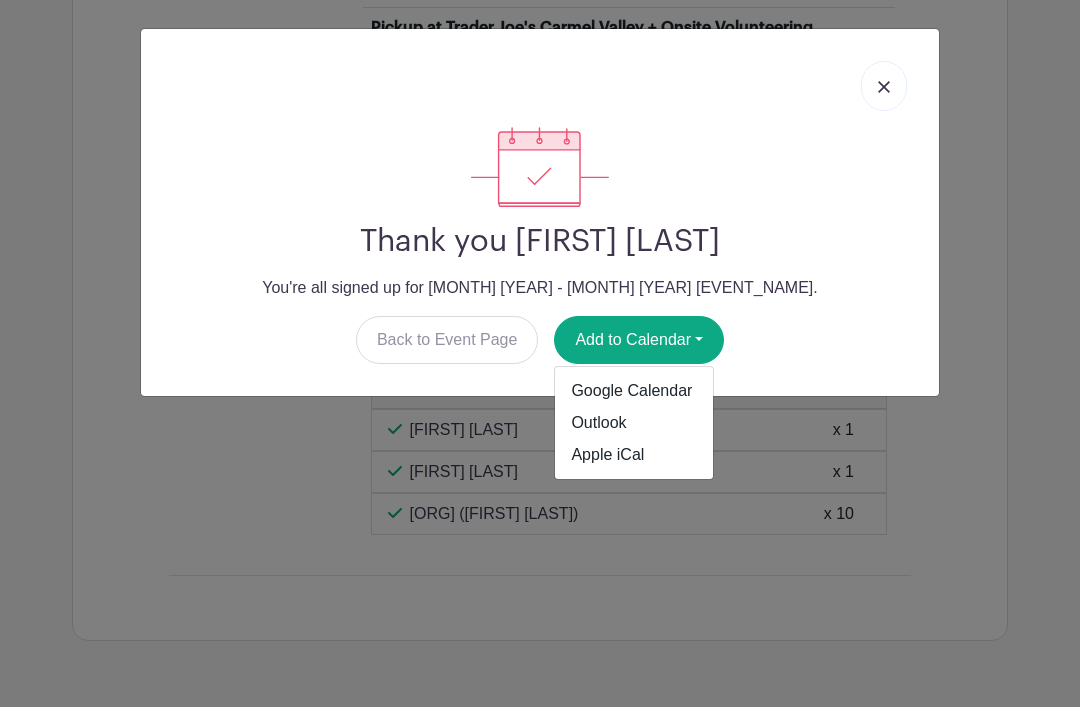 click on "Apple iCal" at bounding box center (634, 455) 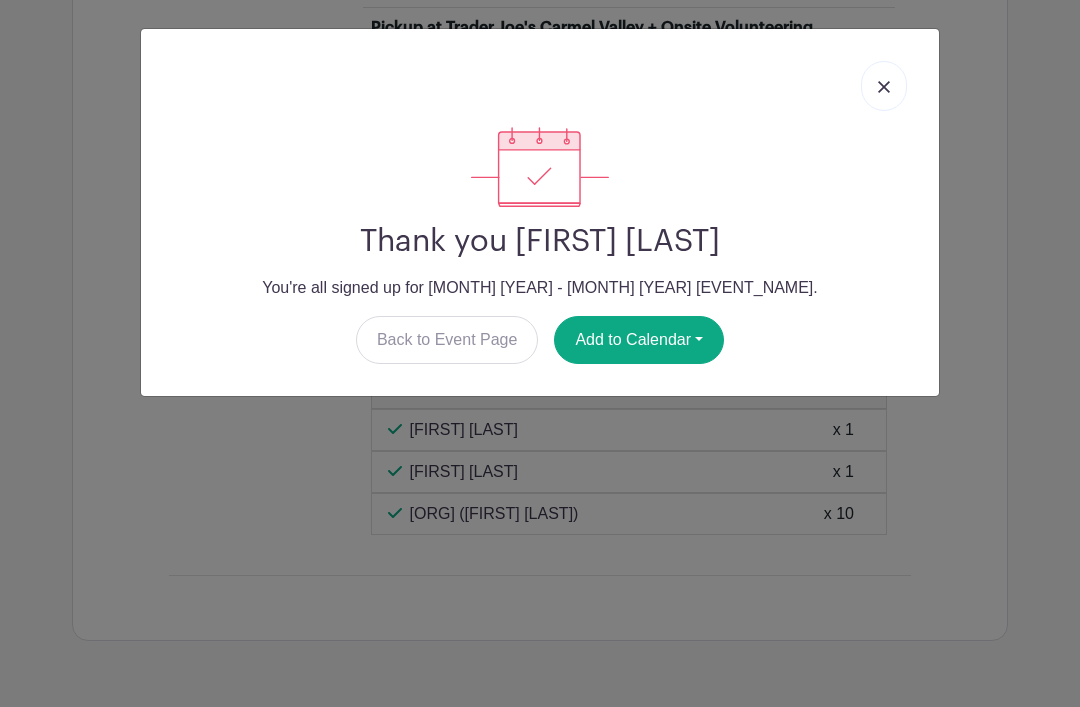 scroll, scrollTop: 2932, scrollLeft: 0, axis: vertical 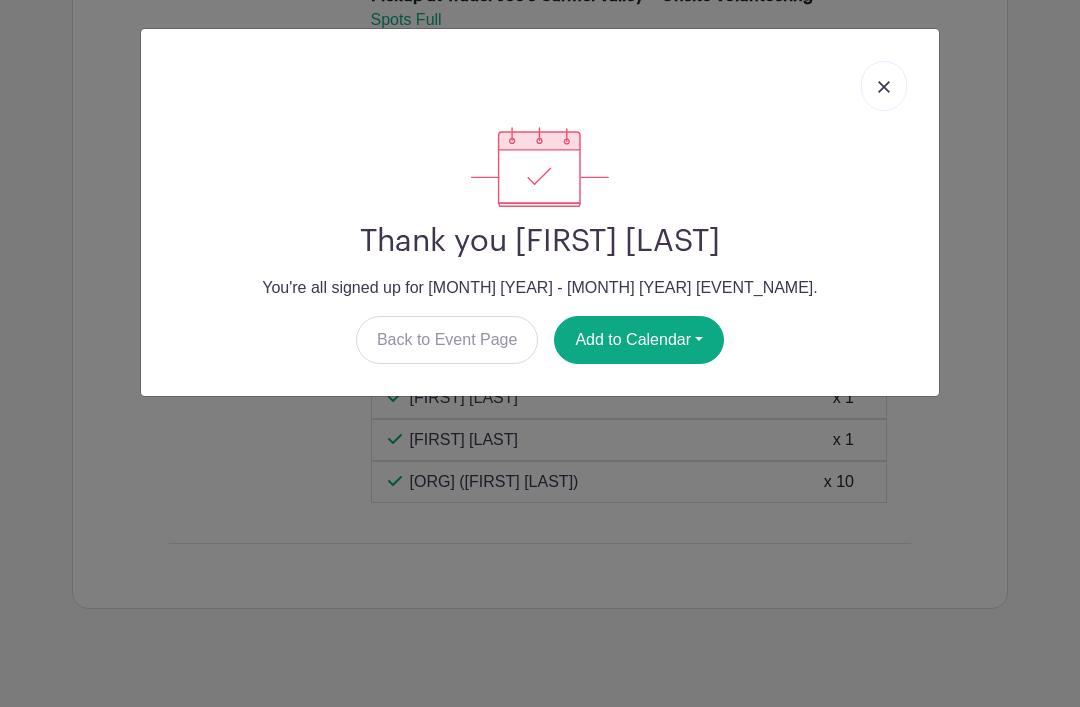 click at bounding box center (884, 86) 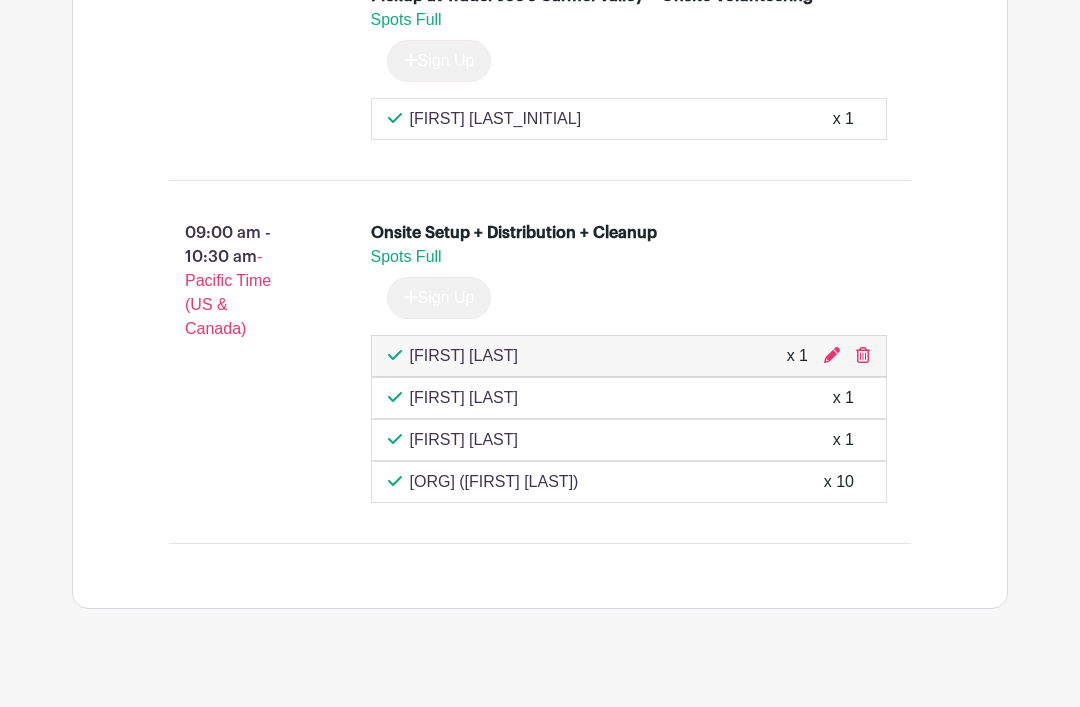 click at bounding box center (832, 355) 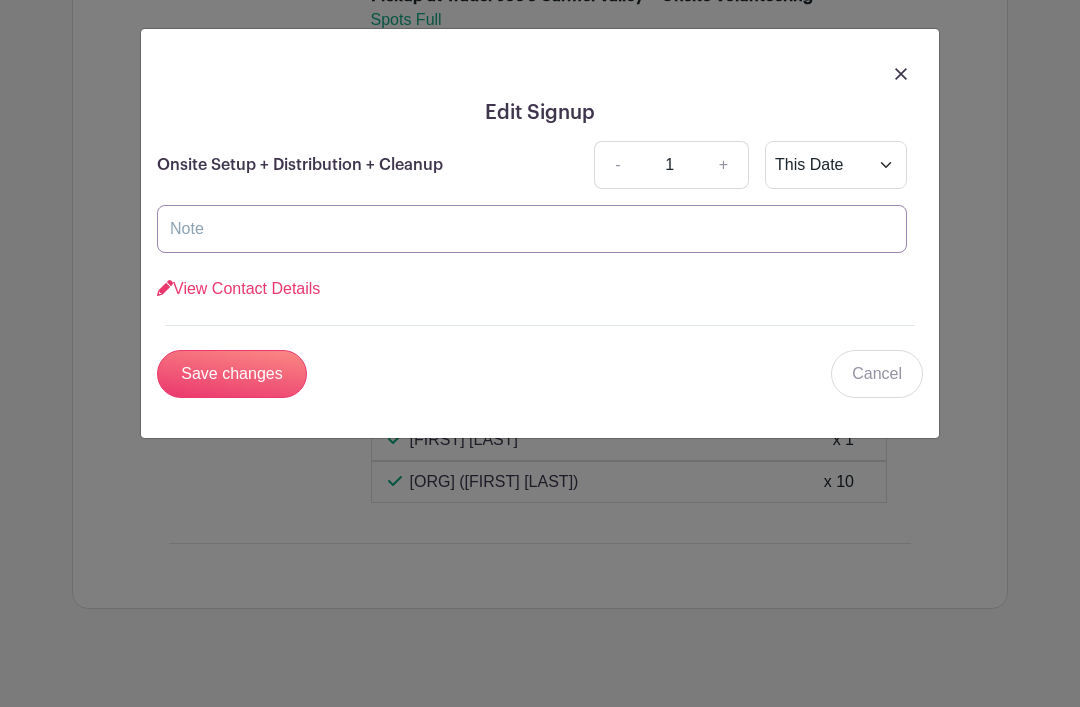 click at bounding box center [532, 229] 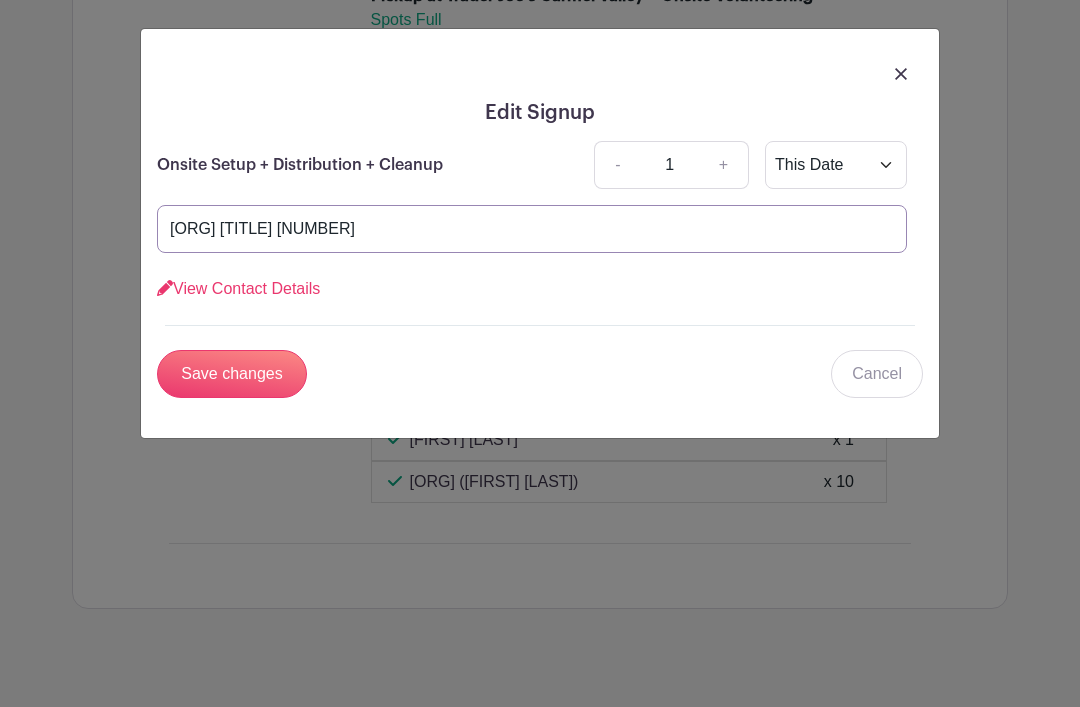 type on "[ORG] [TITLE] [NUMBER]" 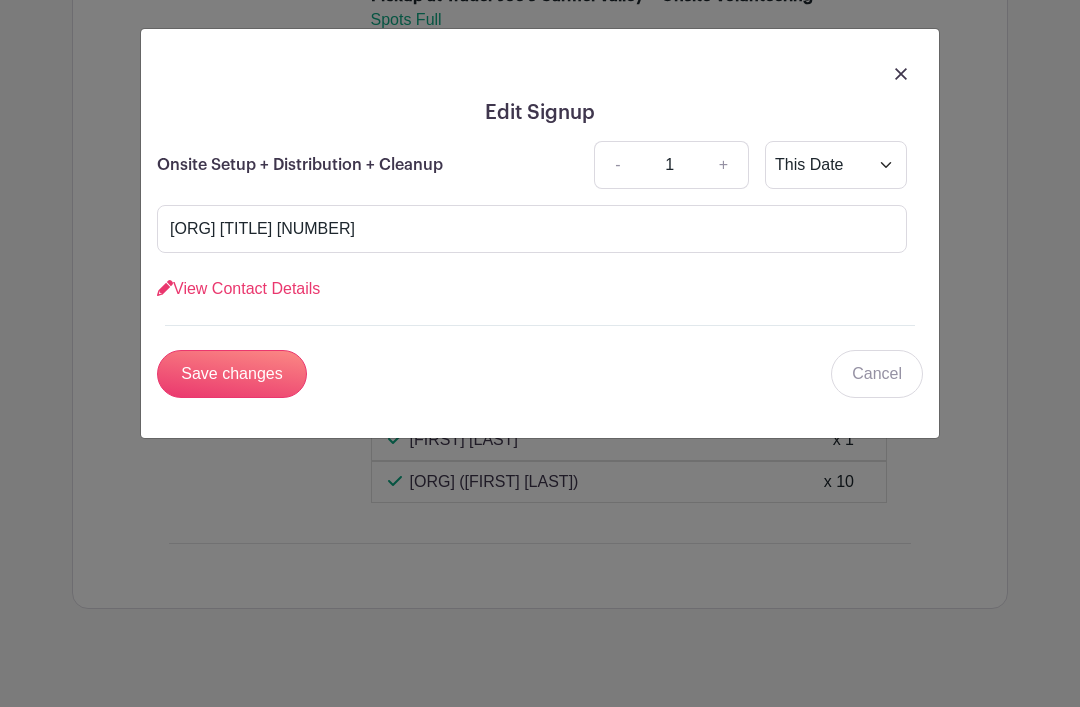 click on "Save changes" at bounding box center [232, 374] 